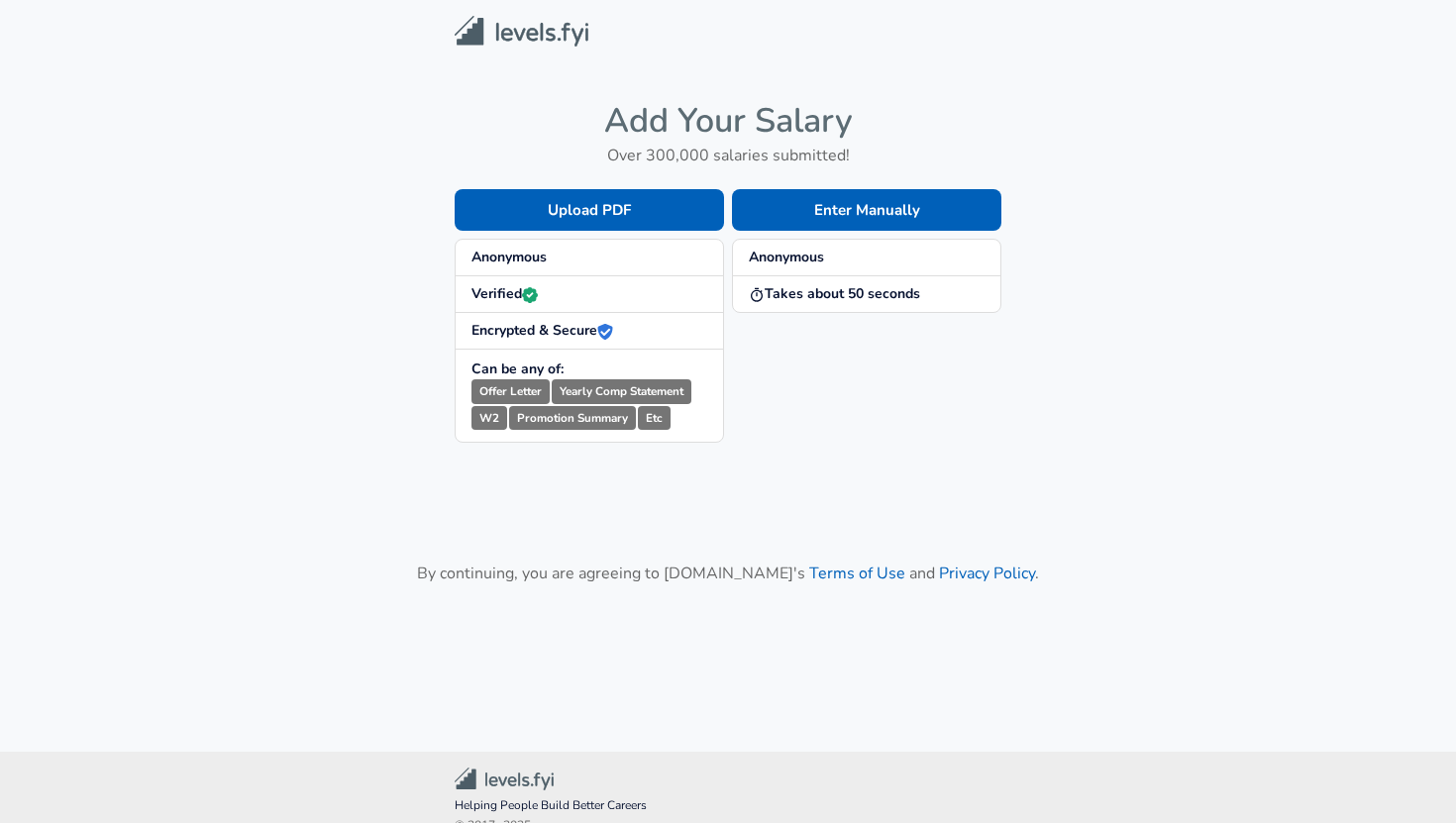 scroll, scrollTop: 0, scrollLeft: 0, axis: both 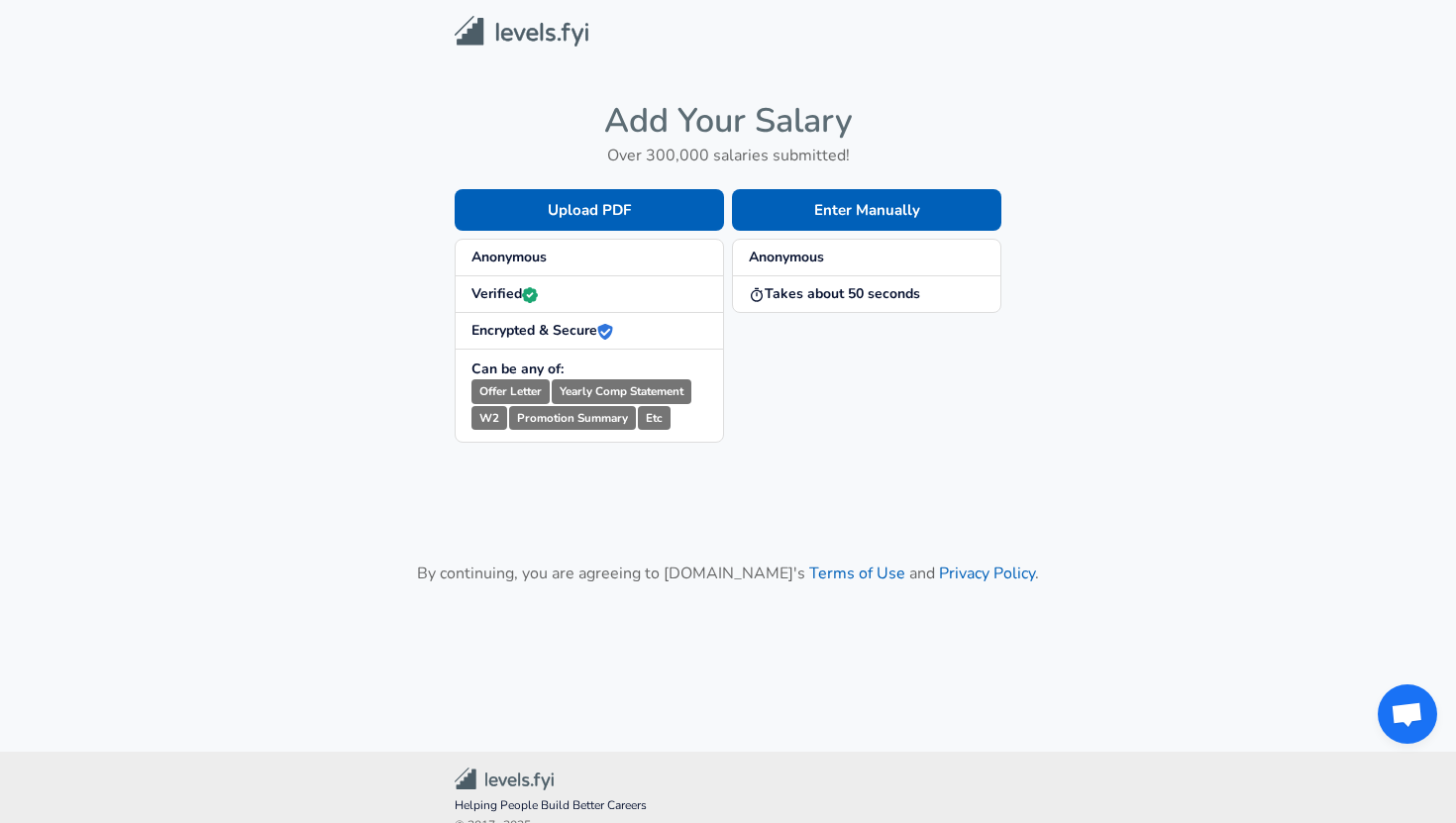 click on "Enter Manually Anonymous  Takes about 50 seconds" at bounding box center (863, 300) 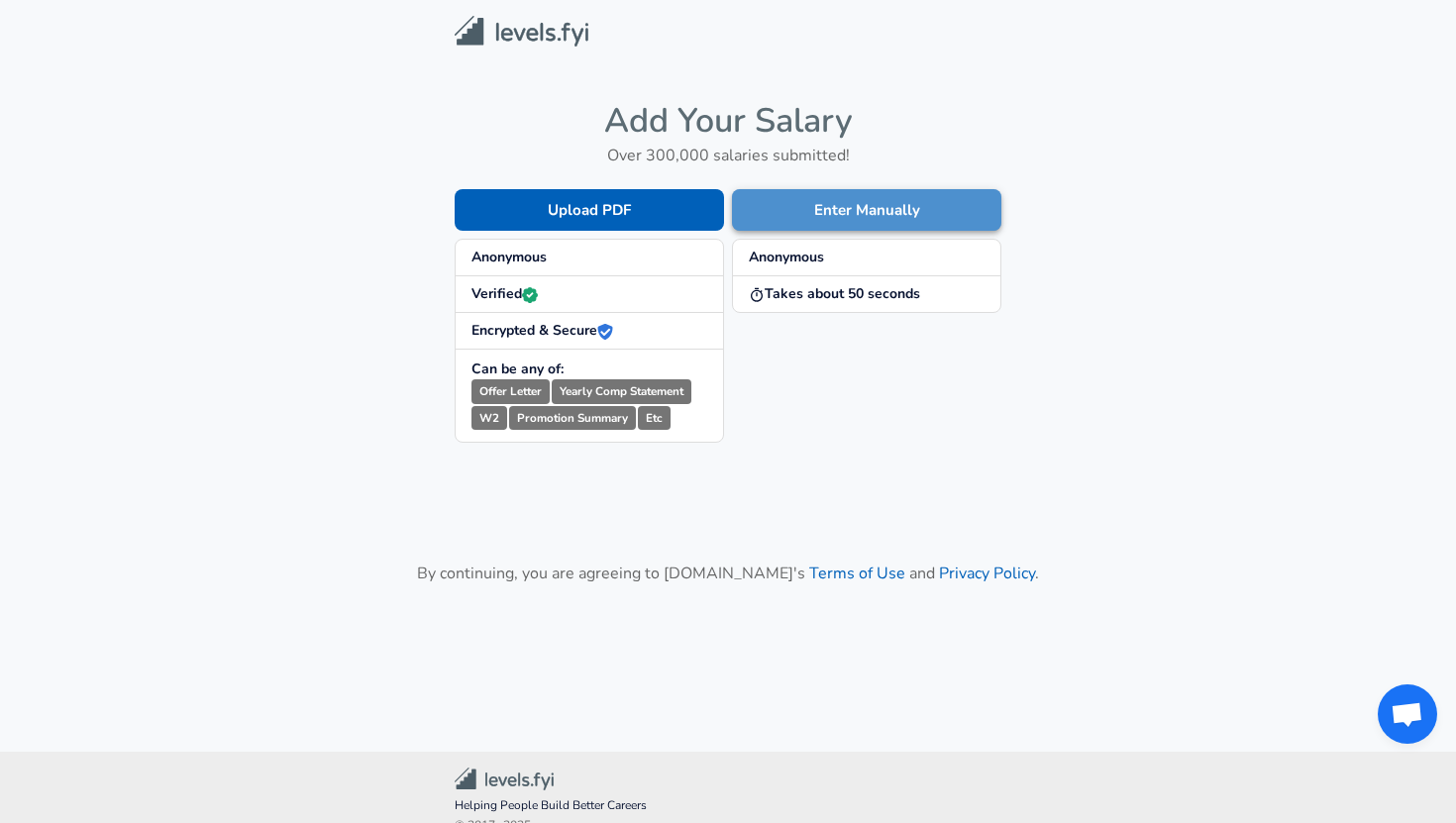 click on "Enter Manually" at bounding box center (867, 210) 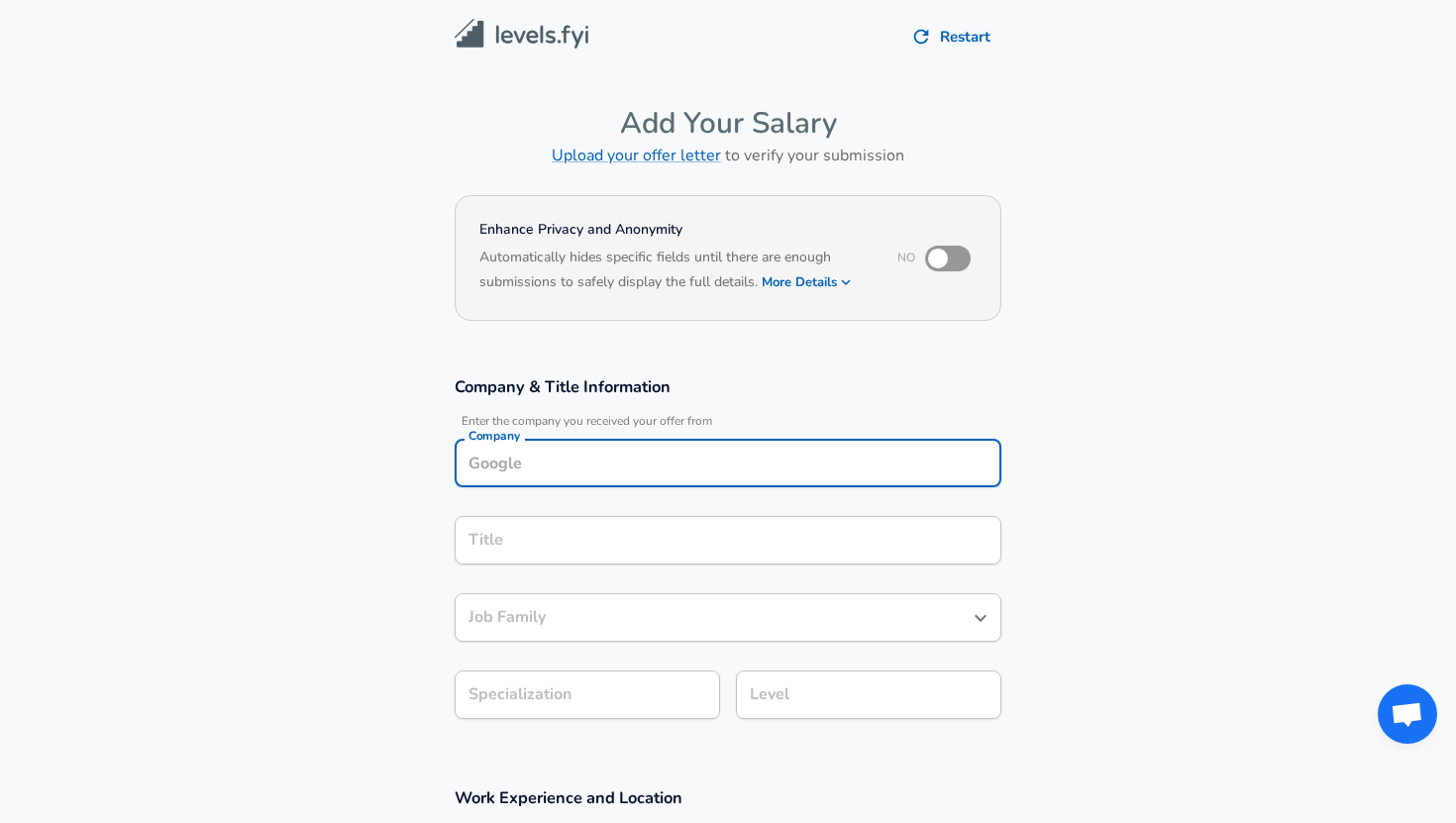 scroll, scrollTop: 20, scrollLeft: 0, axis: vertical 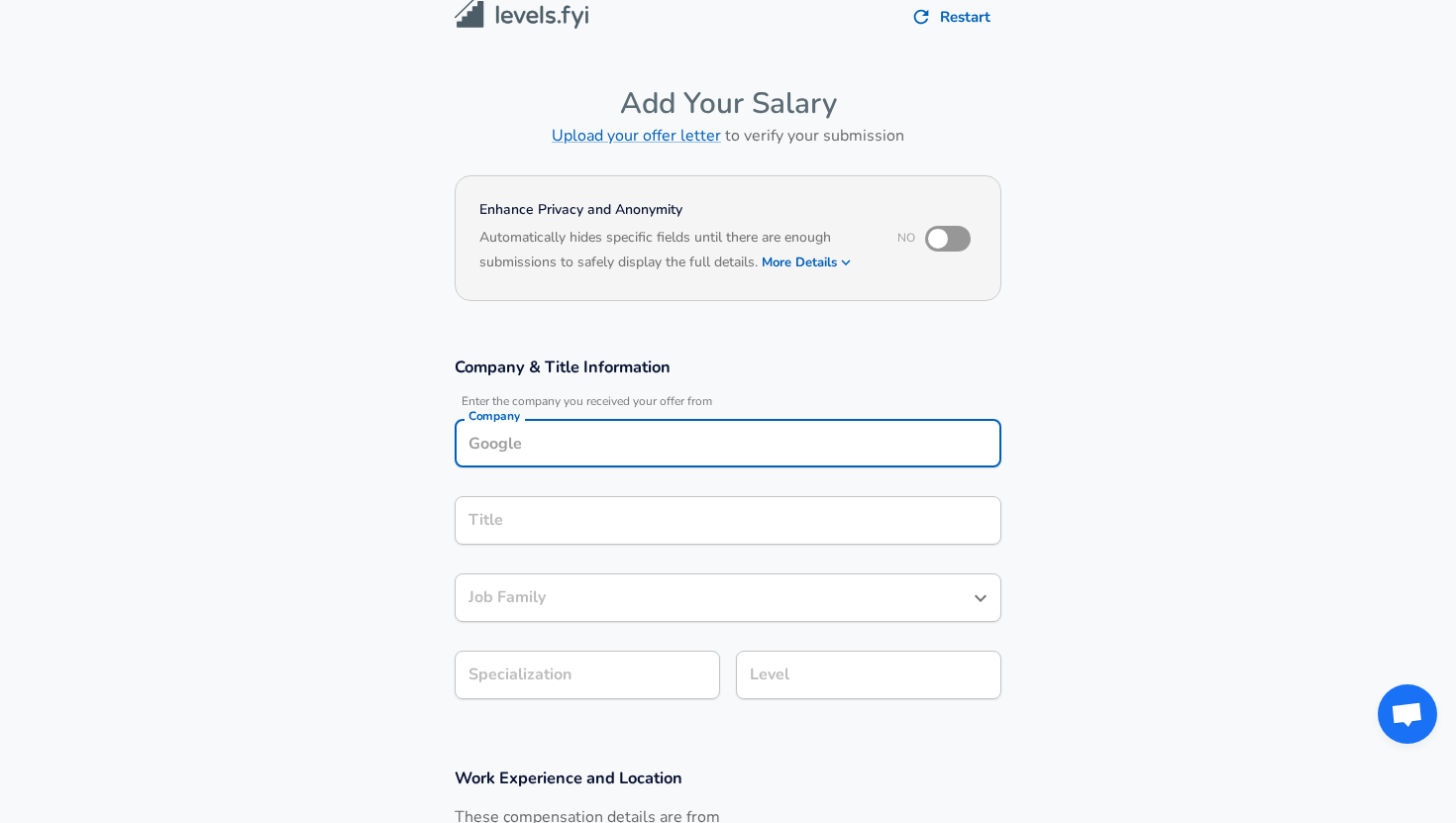 click on "Company" at bounding box center (728, 443) 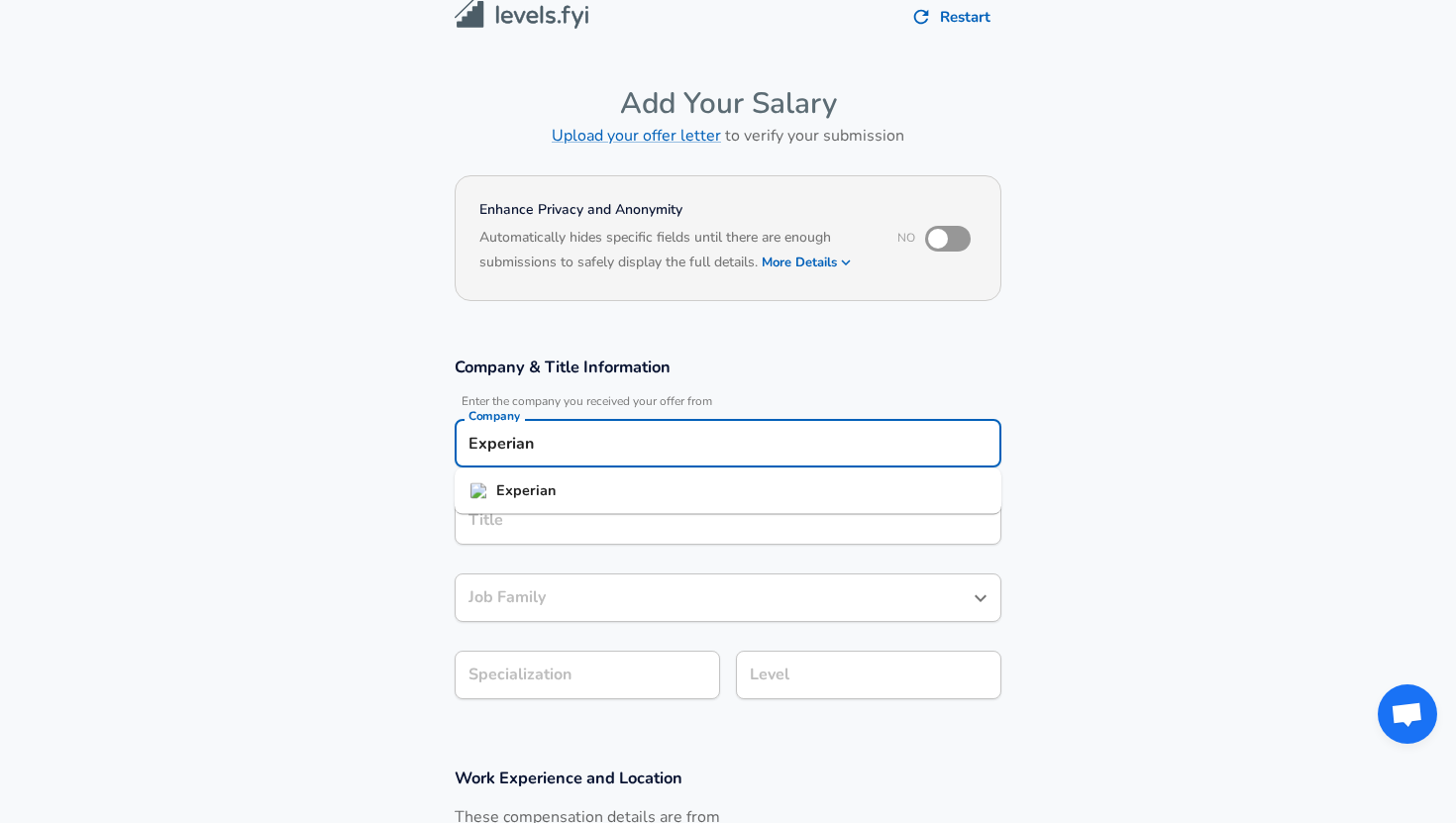 click on "Experian" at bounding box center [728, 491] 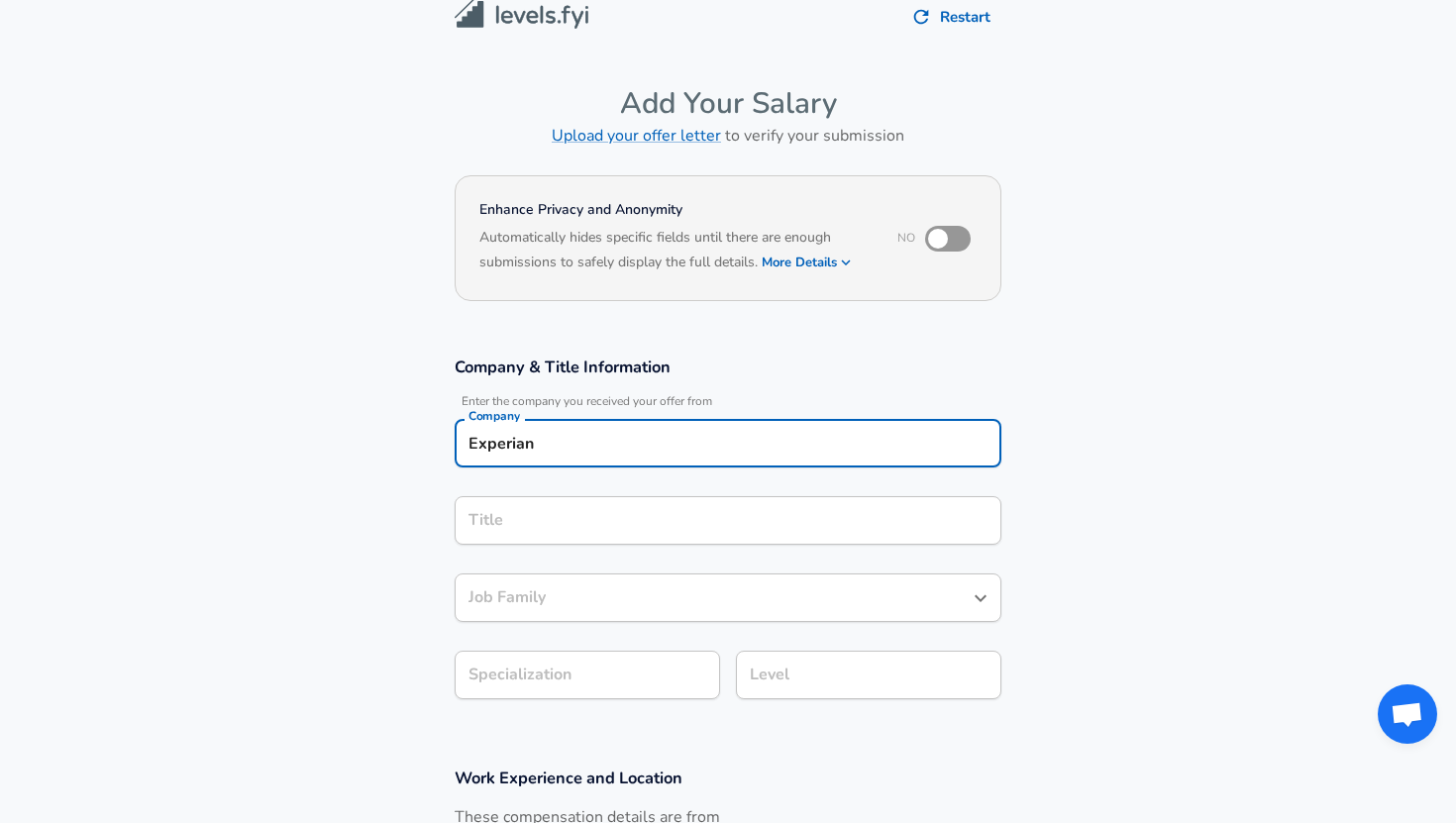 type on "Experian" 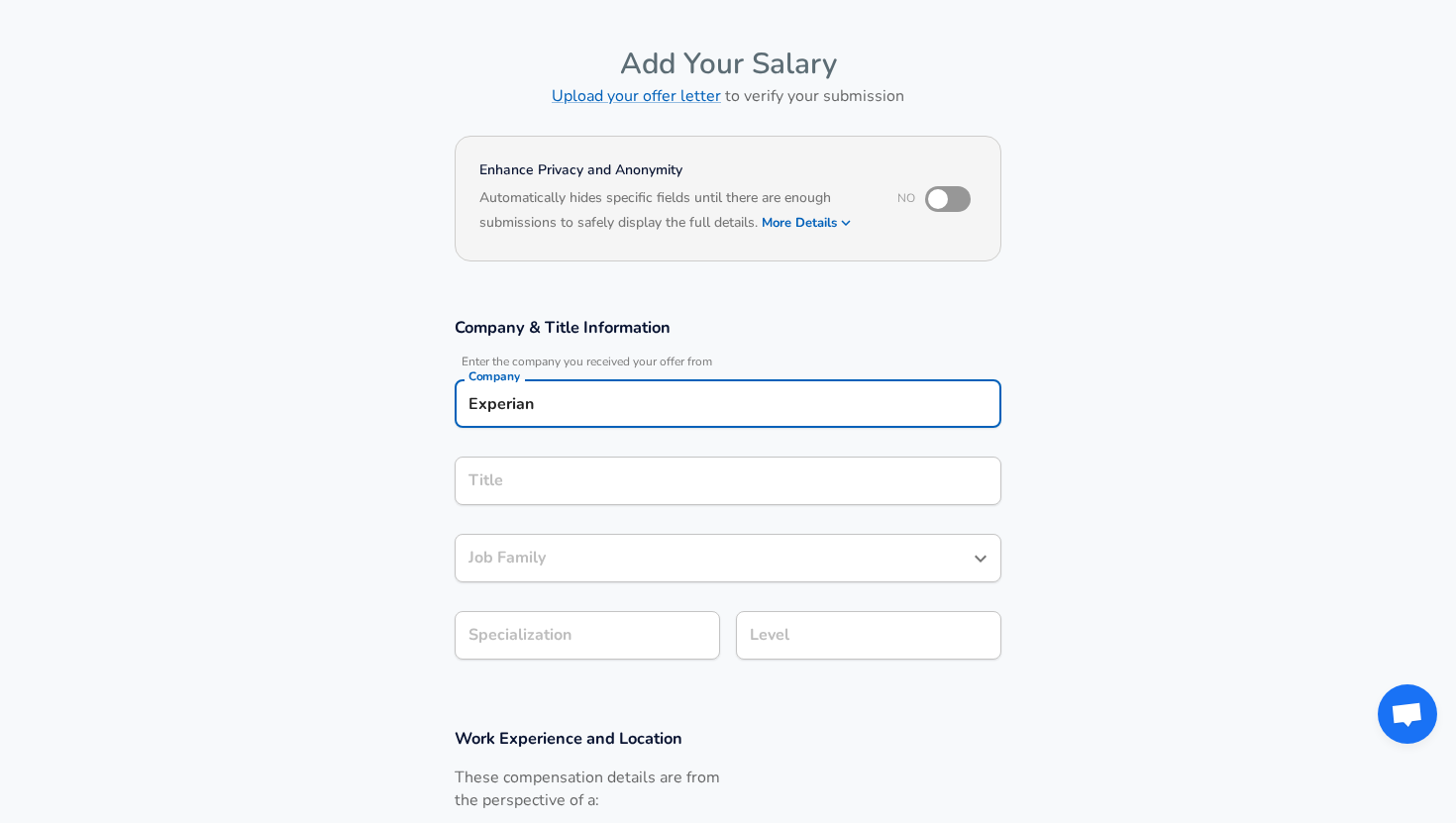 click on "Title" at bounding box center [728, 480] 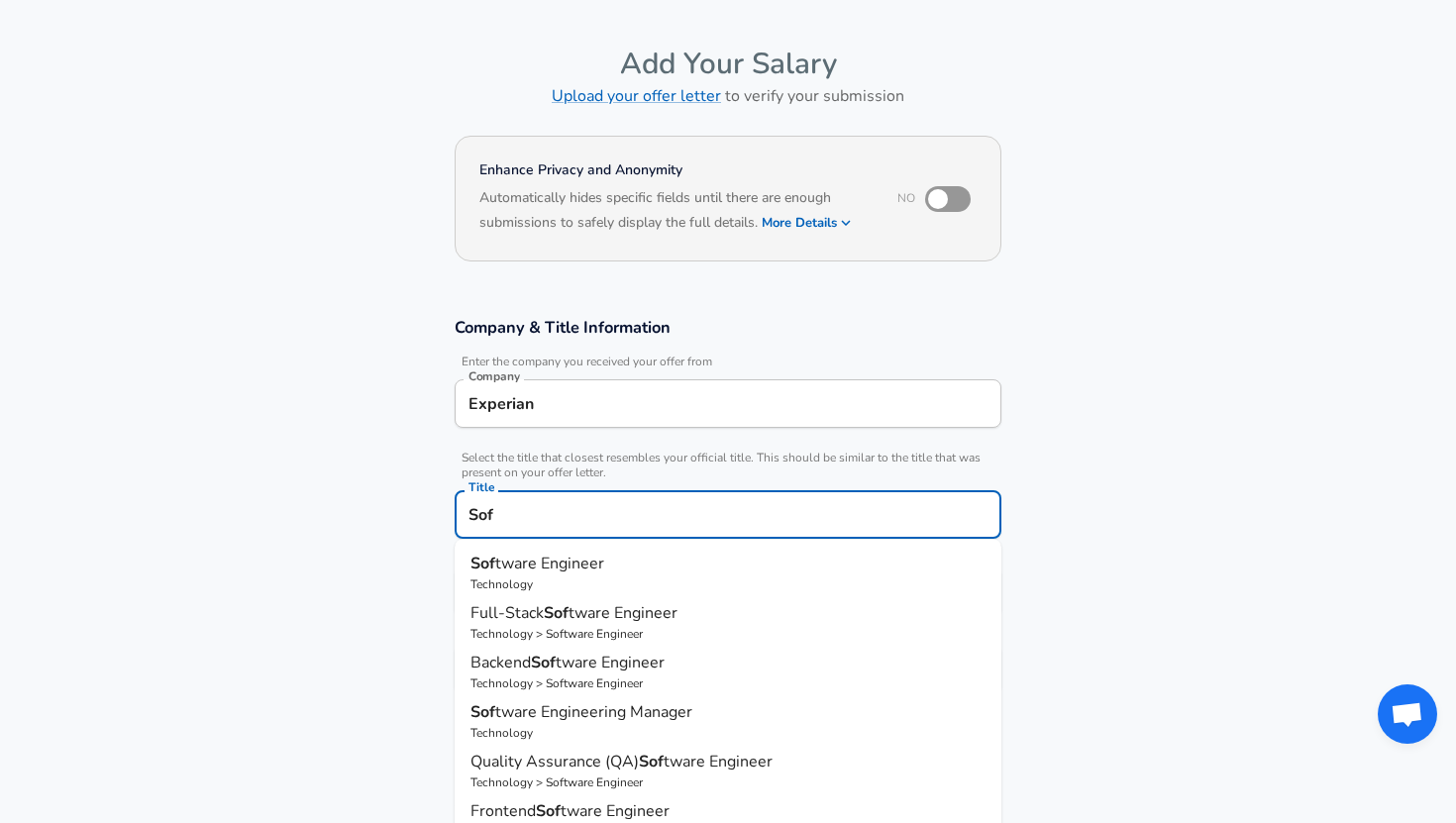 click on "Sof tware Engineer Technology" at bounding box center (728, 572) 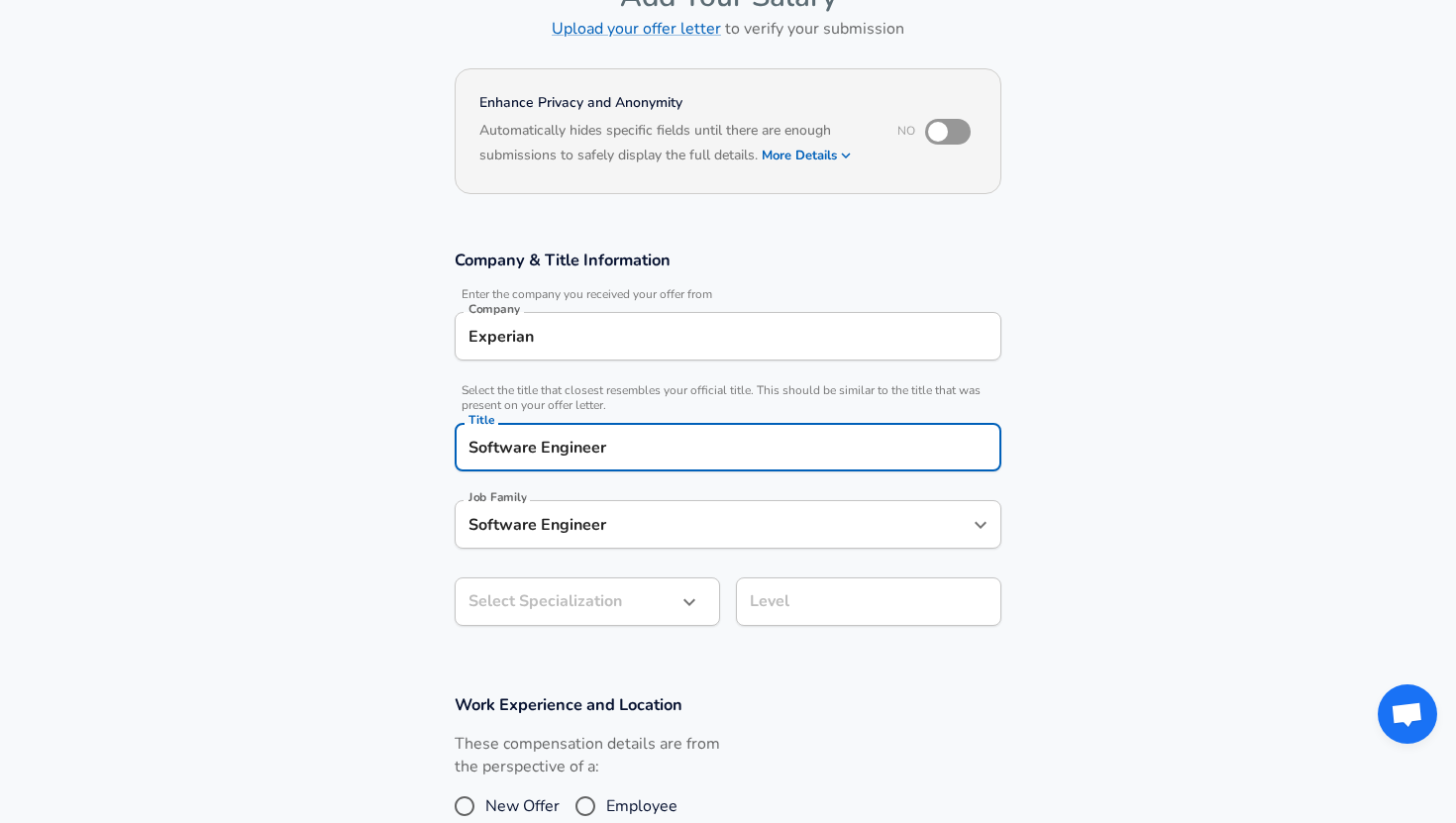 type on "Software Engineer" 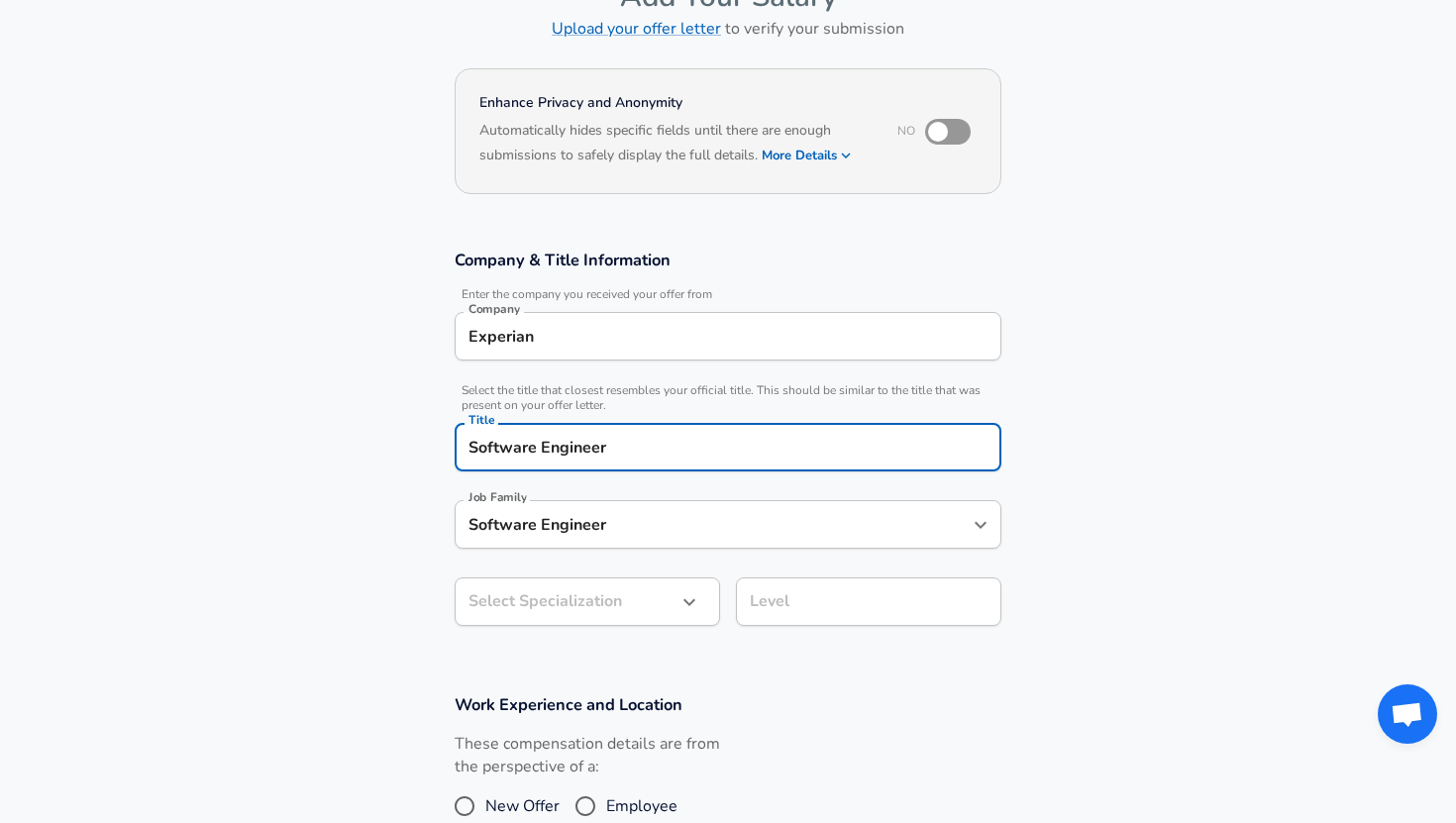 scroll, scrollTop: 186, scrollLeft: 0, axis: vertical 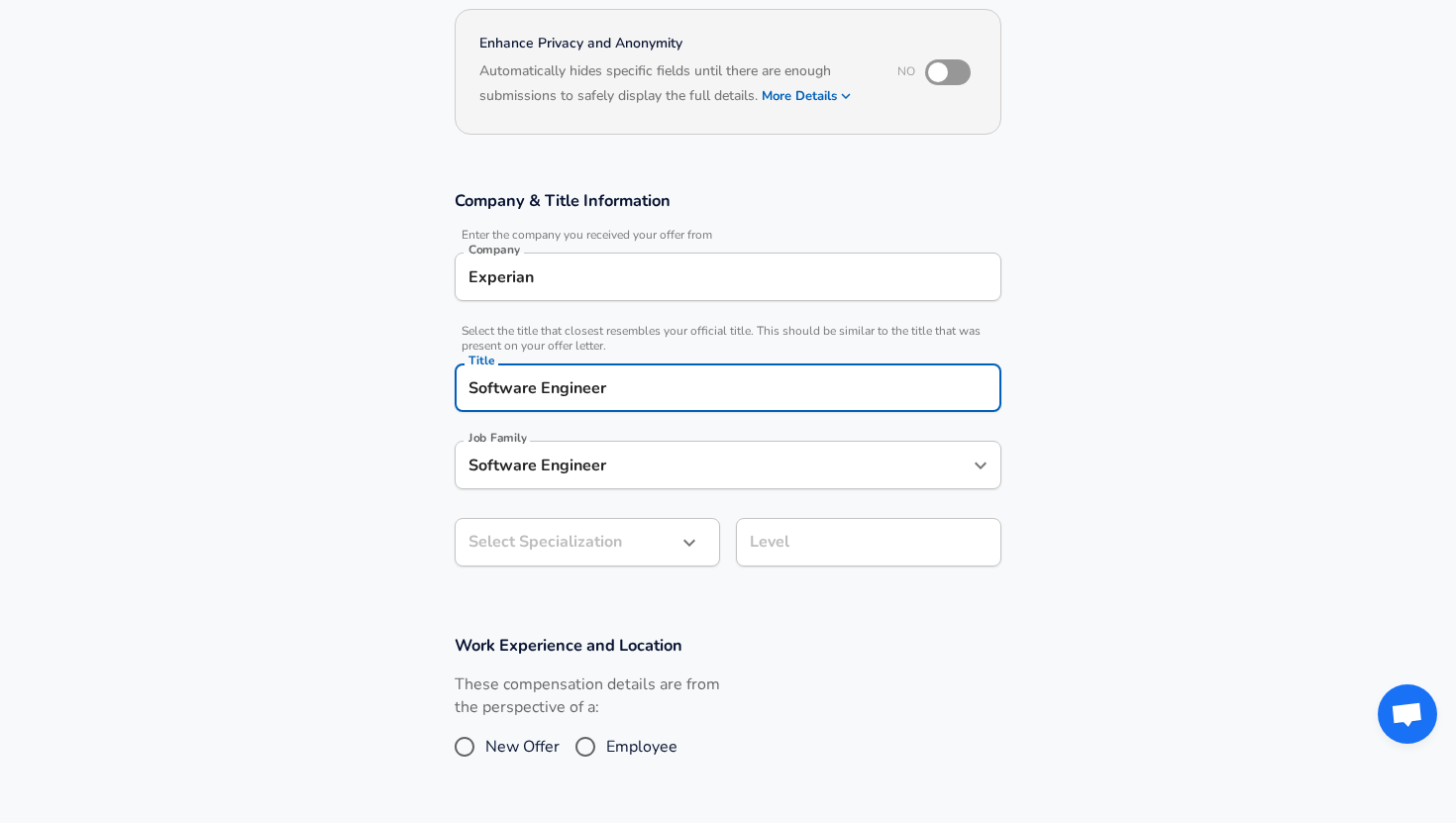 click on "Restart Add Your Salary Upload your offer letter   to verify your submission Enhance Privacy and Anonymity No Automatically hides specific fields until there are enough submissions to safely display the full details.   More Details Based on your submission and the data points that we have already collected, we will automatically hide and anonymize specific fields if there aren't enough data points to remain sufficiently anonymous. Company & Title Information   Enter the company you received your offer from Company Experian Company   Select the title that closest resembles your official title. This should be similar to the title that was present on your offer letter. Title Software Engineer Title Job Family Software Engineer Job Family Select Specialization ​ Select Specialization Level Level Work Experience and Location These compensation details are from the perspective of a: New Offer Employee Submit Salary By continuing, you are agreeing to [DOMAIN_NAME][PERSON_NAME]'s   Terms of Use   and   Privacy Policy . © 2017 -" at bounding box center [728, 225] 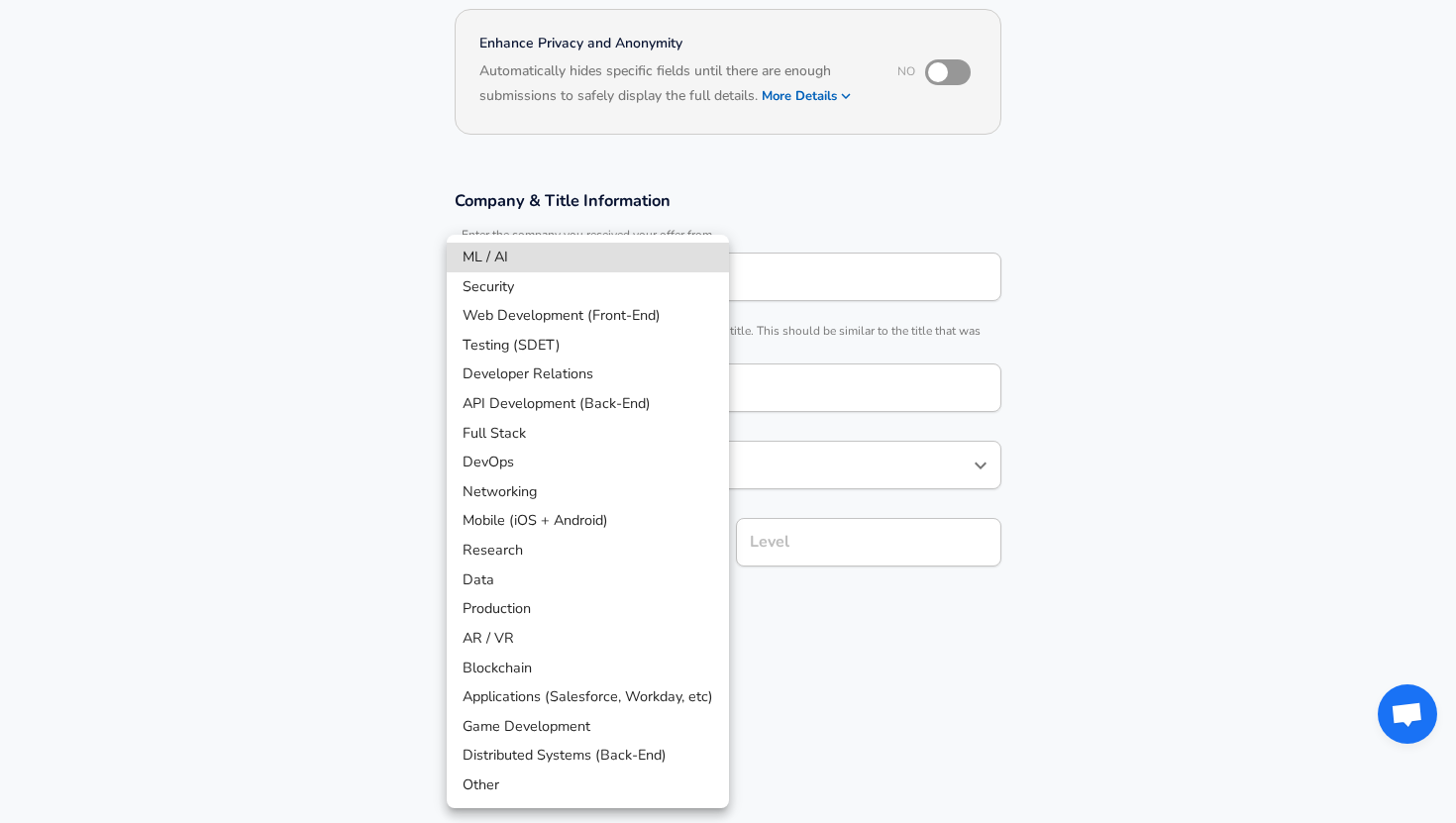 type 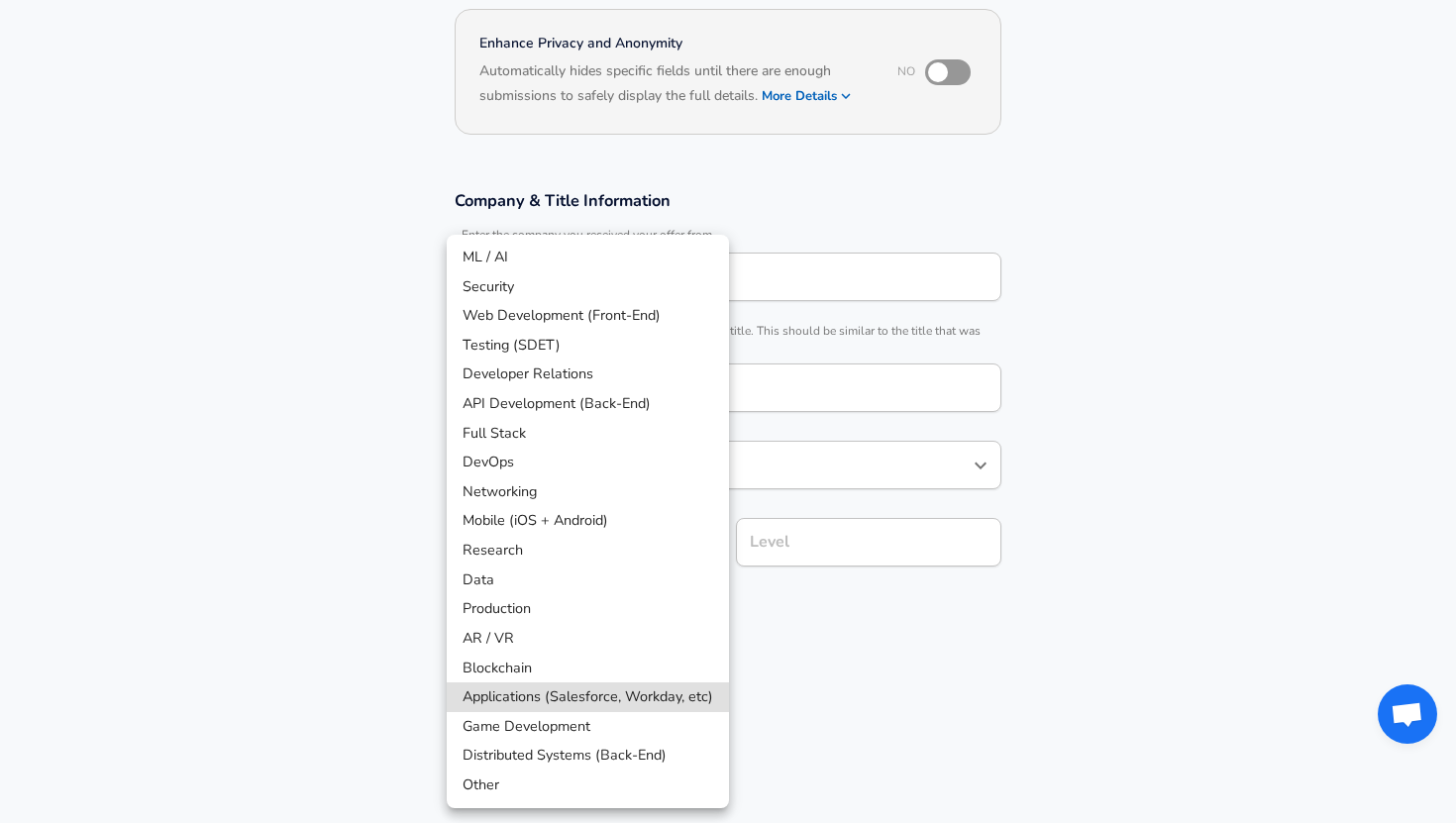type 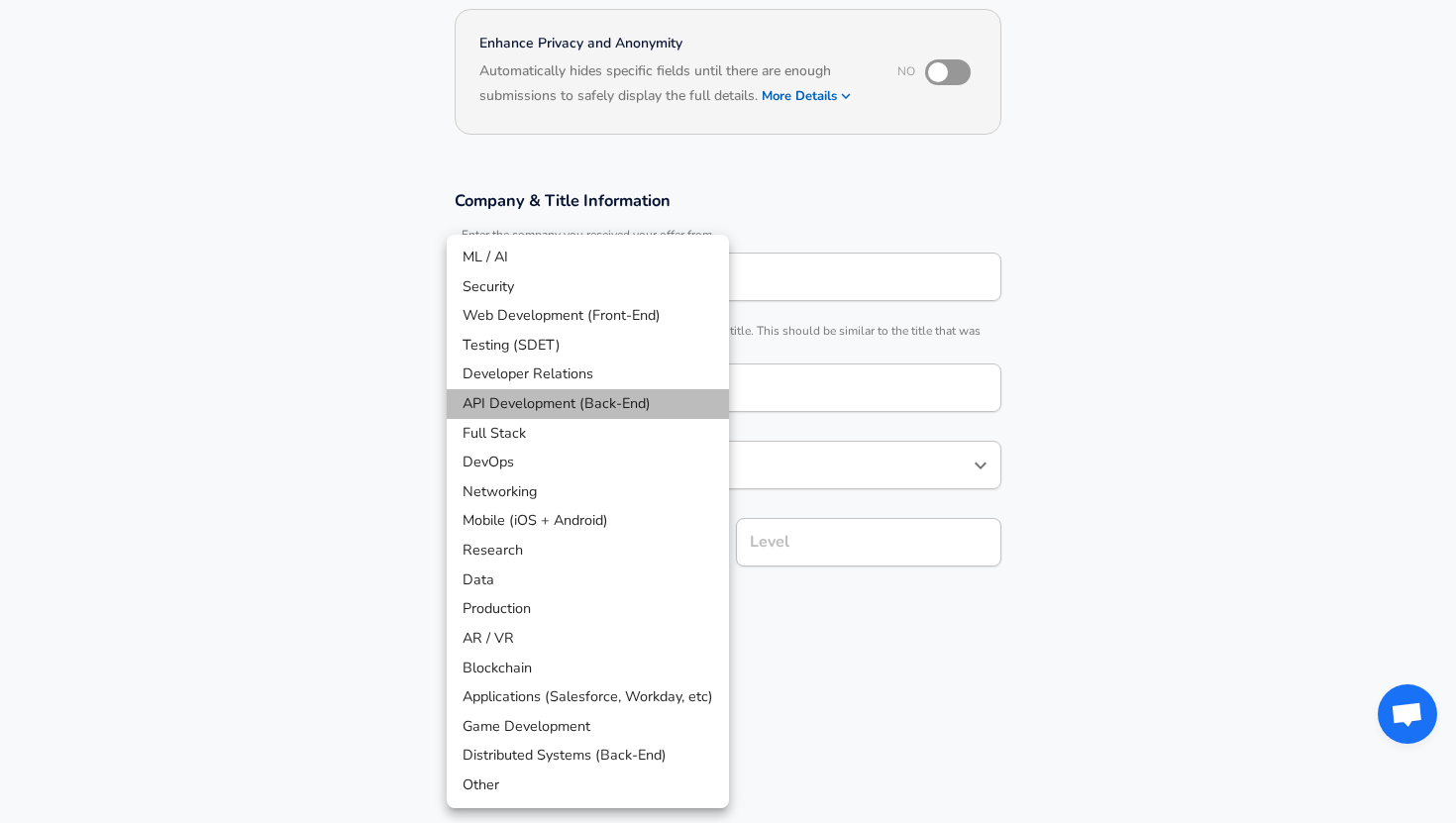 click on "API Development (Back-End)" at bounding box center (587, 404) 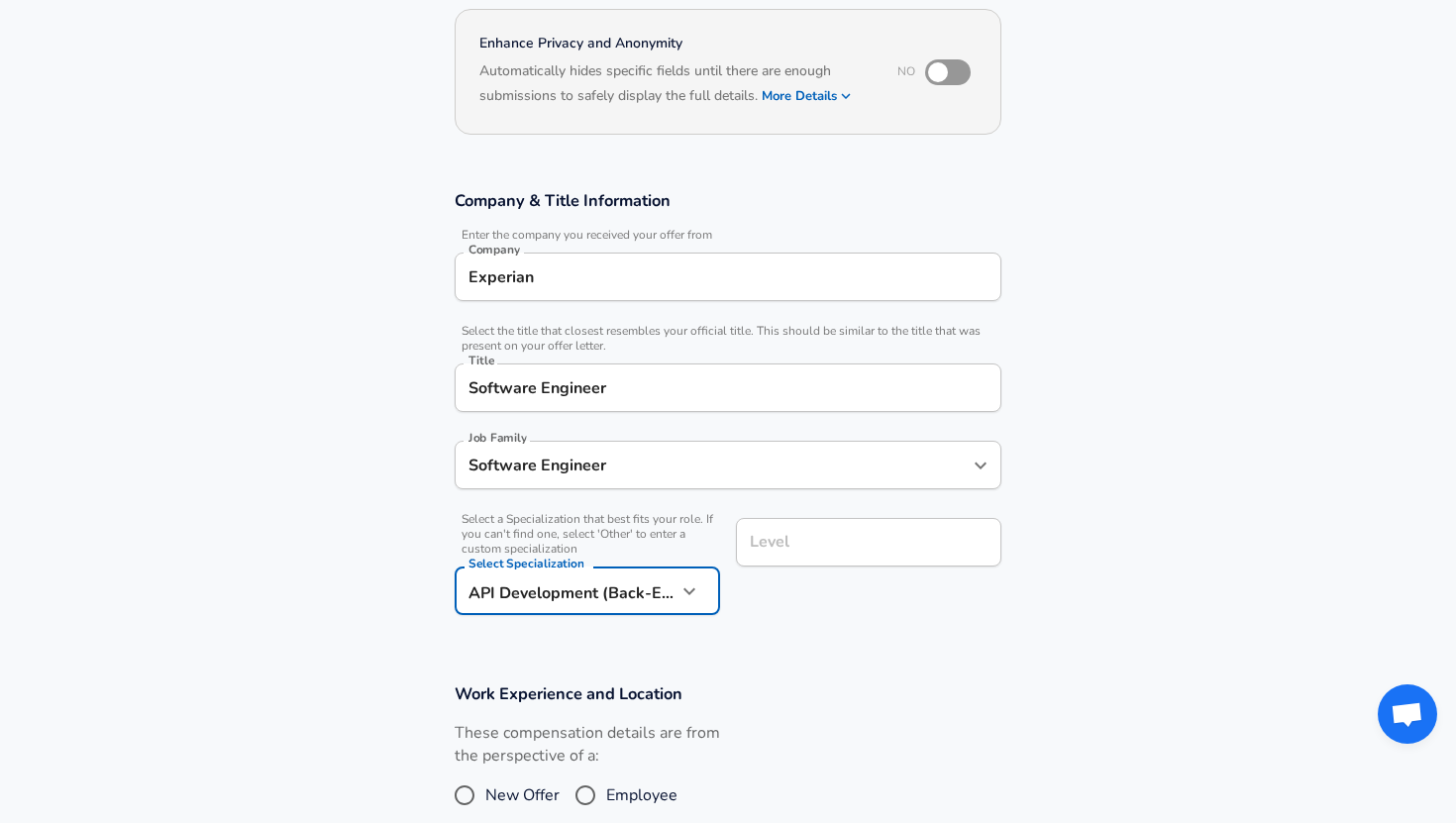 click on "Level Level" at bounding box center [869, 545] 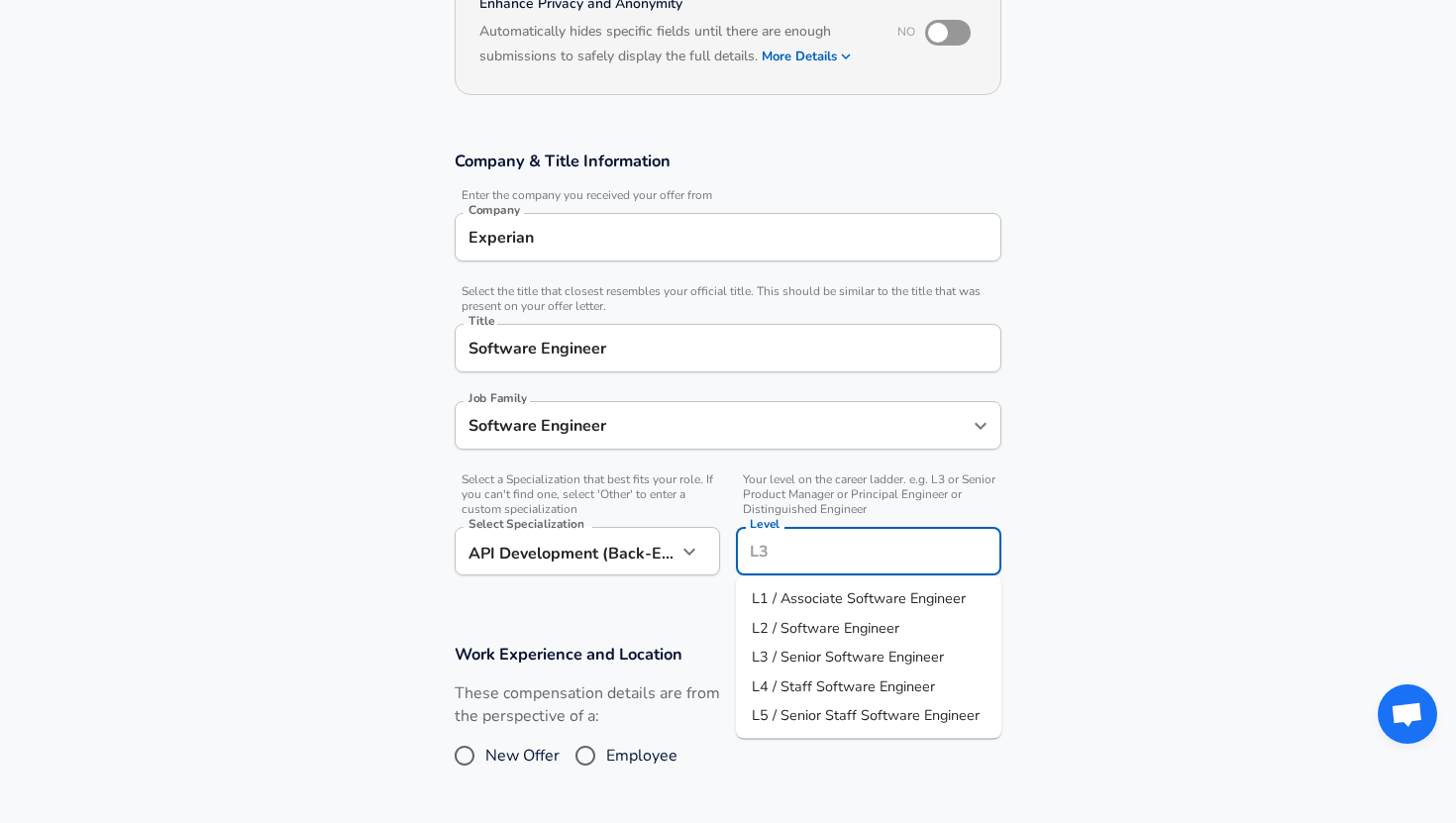 click on "Level" at bounding box center (869, 551) 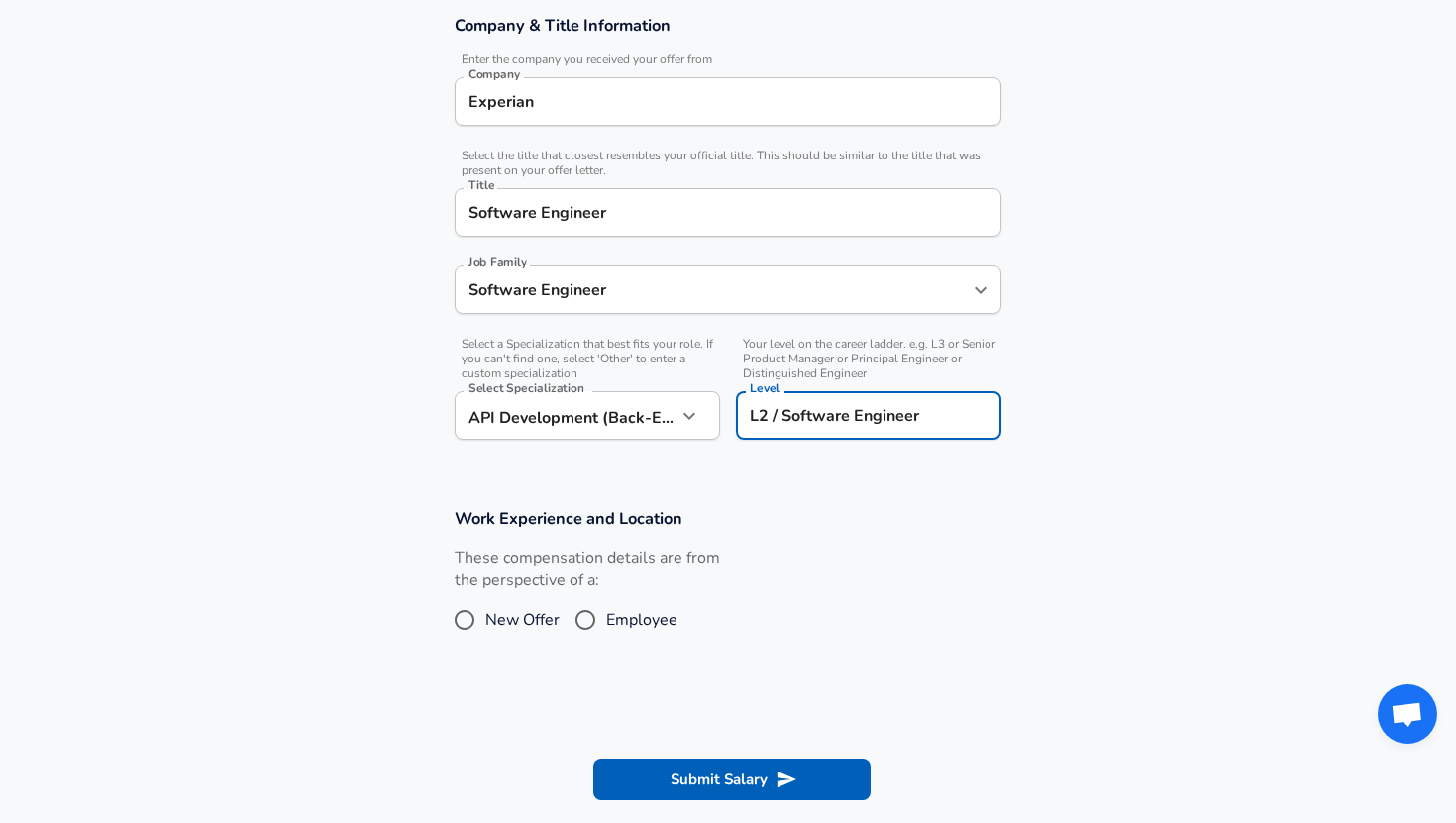 scroll, scrollTop: 365, scrollLeft: 0, axis: vertical 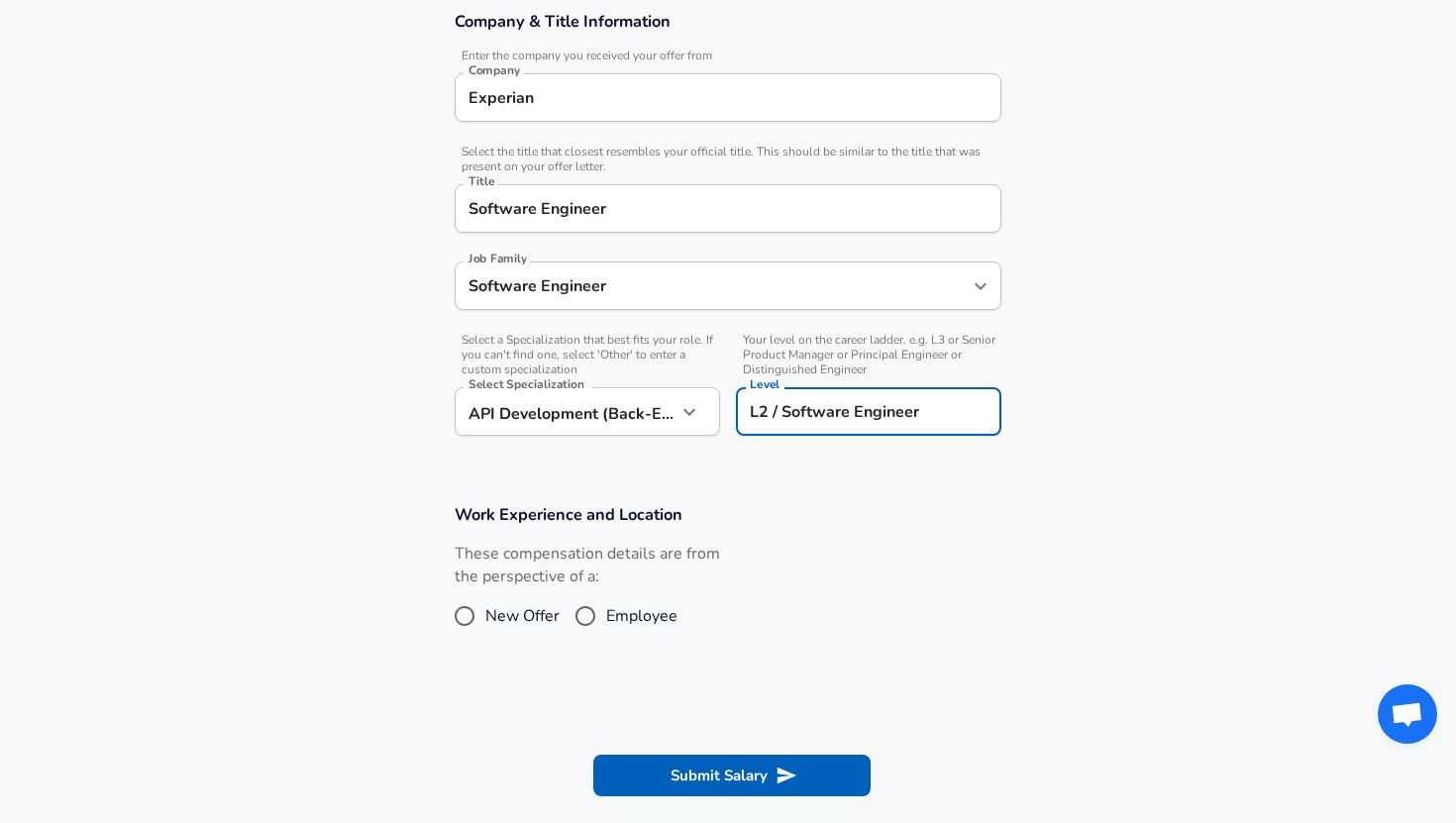 click on "Employee" at bounding box center (642, 616) 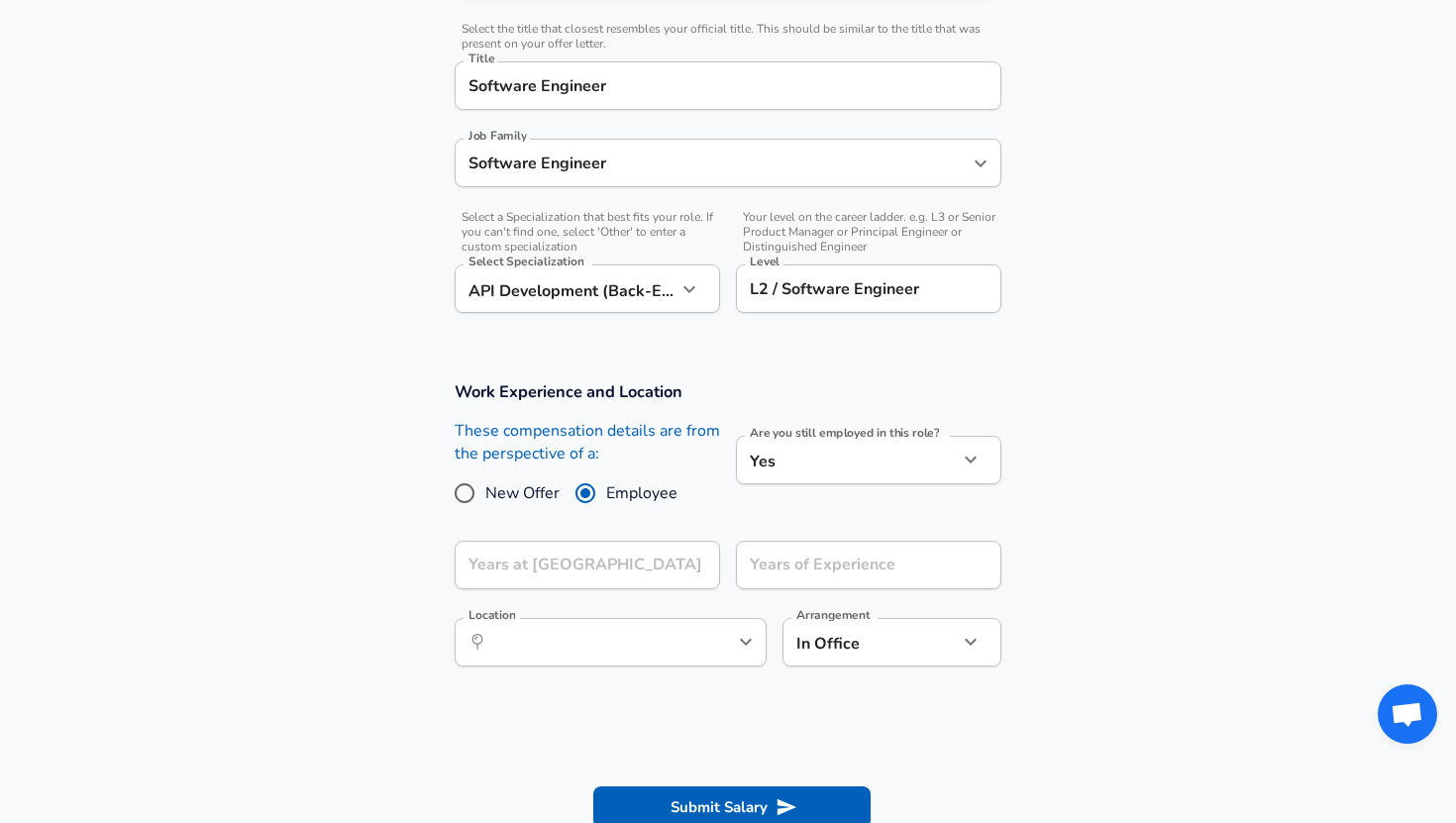 scroll, scrollTop: 511, scrollLeft: 0, axis: vertical 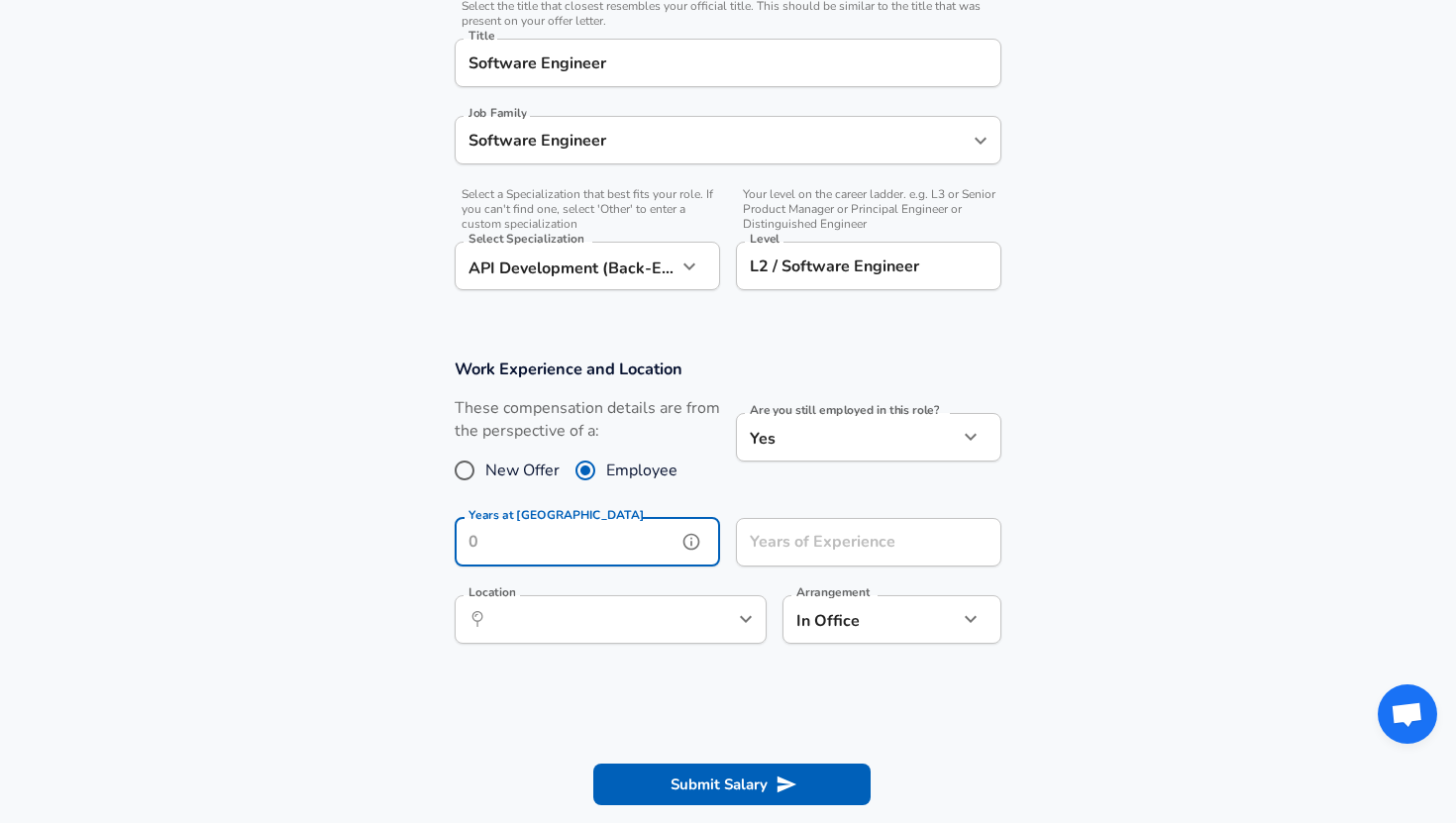 click on "Years at [GEOGRAPHIC_DATA]" at bounding box center (566, 542) 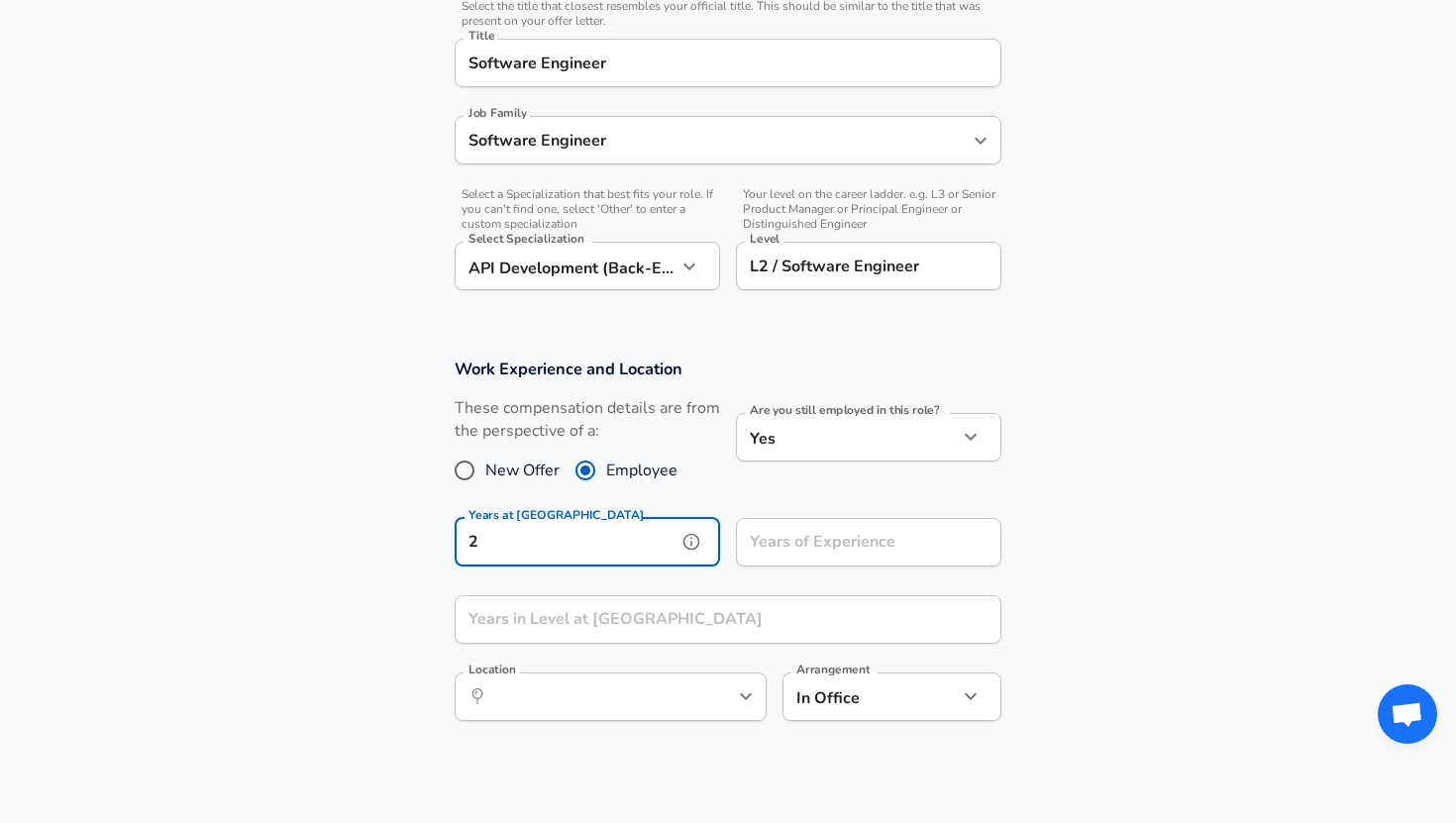 type on "2" 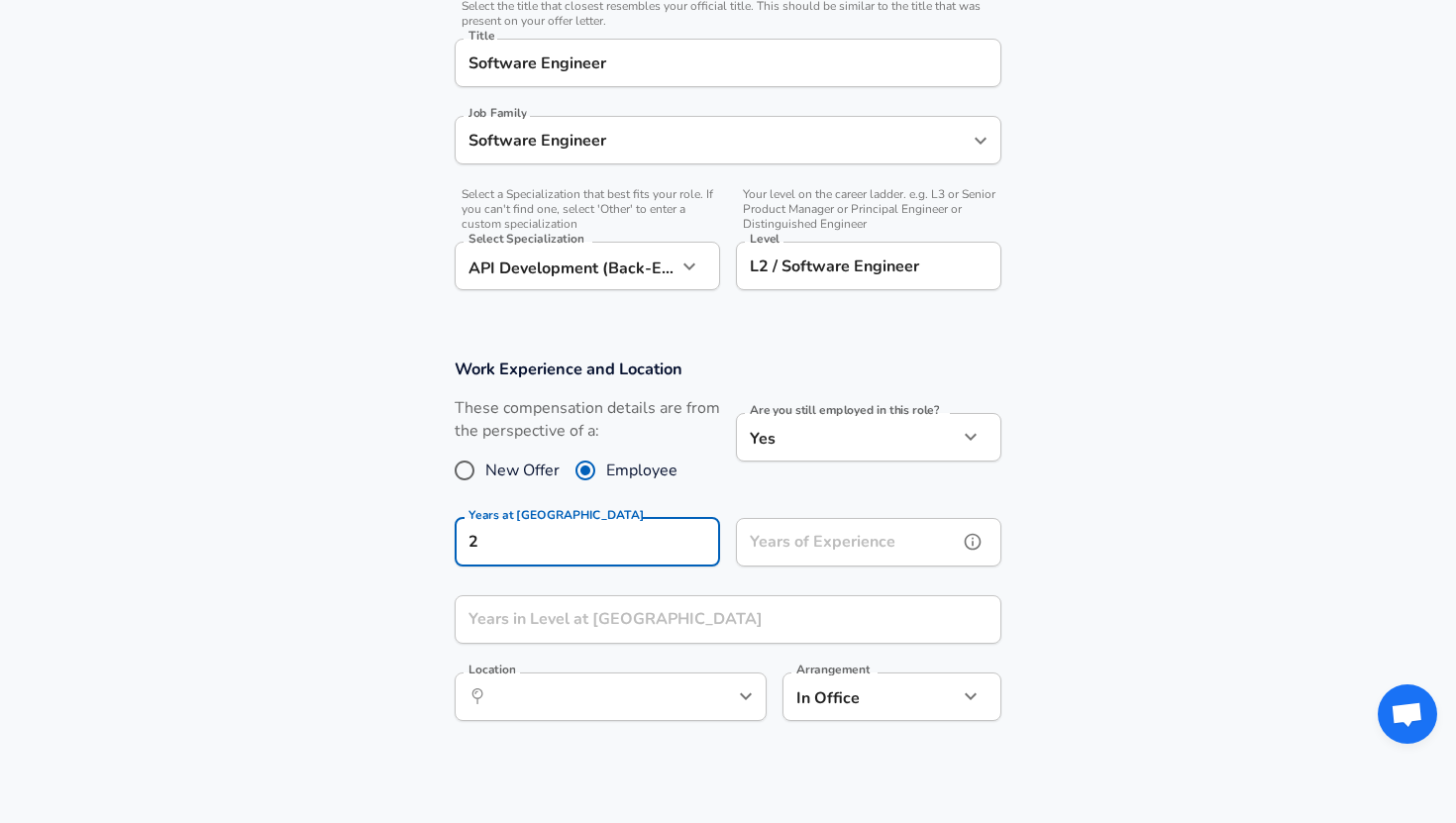 click on "Years of Experience" at bounding box center (847, 542) 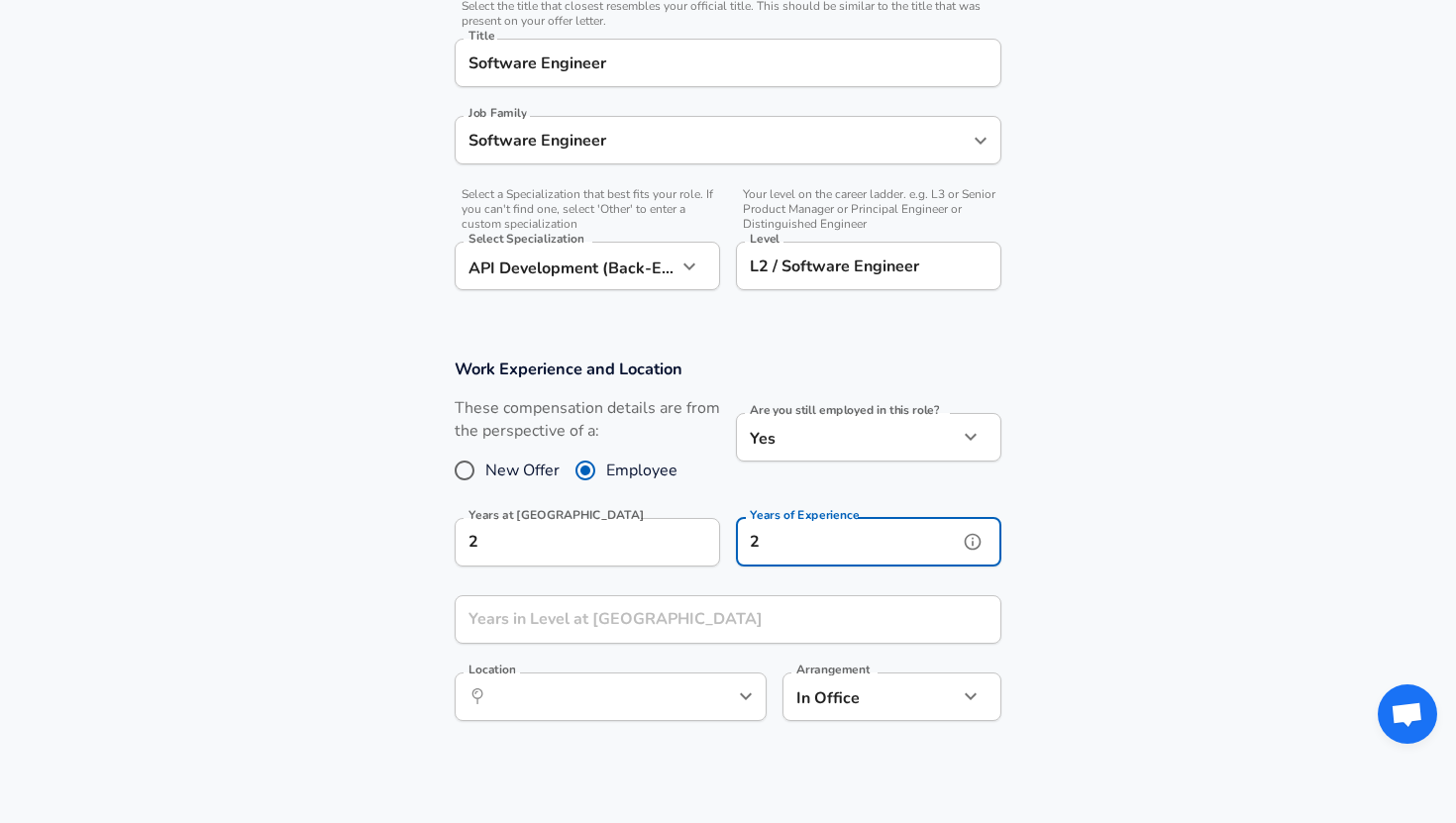 type on "2" 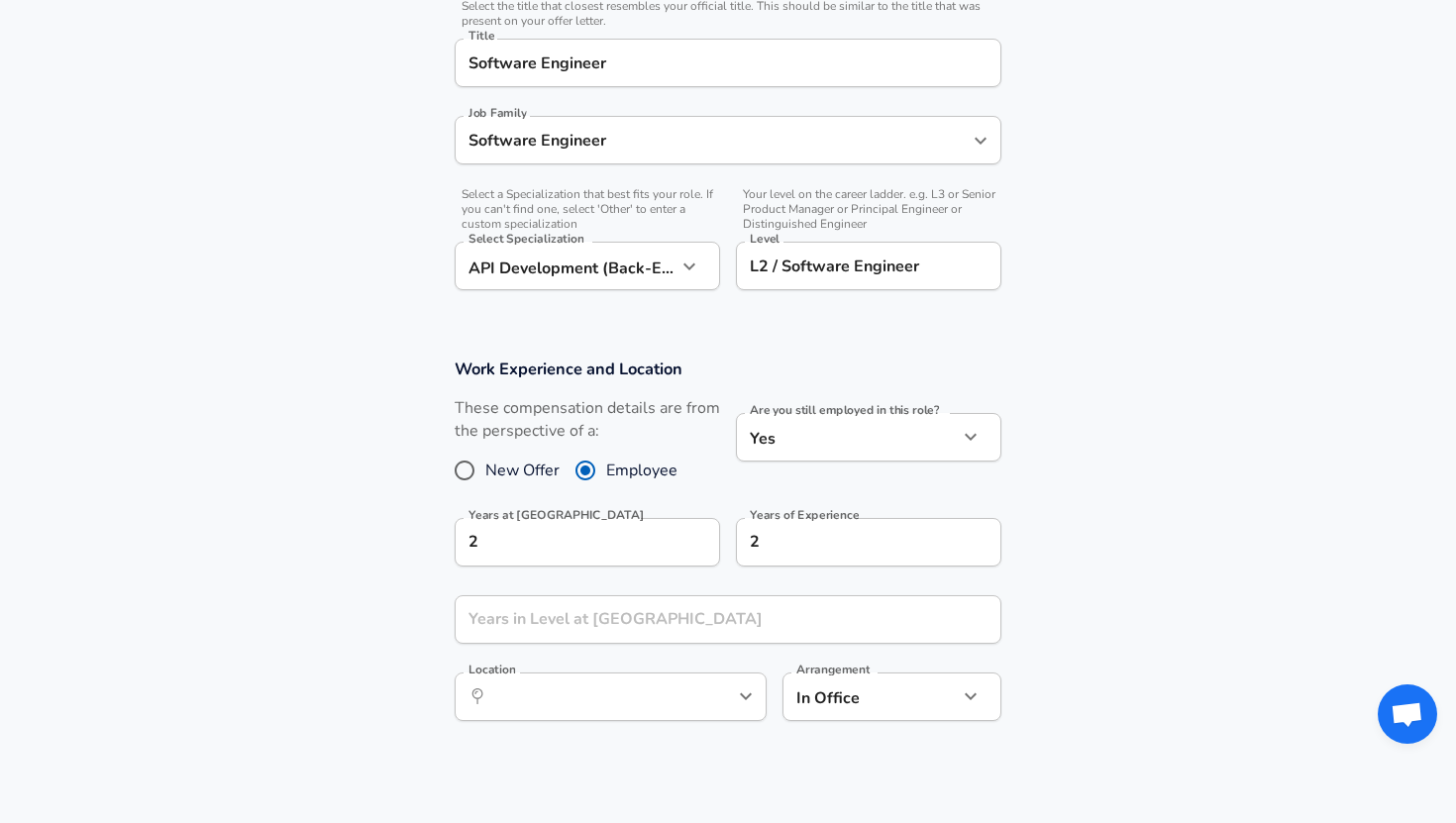 click on "Work Experience and Location These compensation details are from the perspective of a: New Offer Employee Are you still employed in this role? Yes yes Are you still employed in this role? Years at Experian 2 Years at Experian Years of Experience 2 Years of Experience Years in Level at Experian Years in Level at Experian Location ​ Location Arrangement In Office office Arrangement" at bounding box center (728, 546) 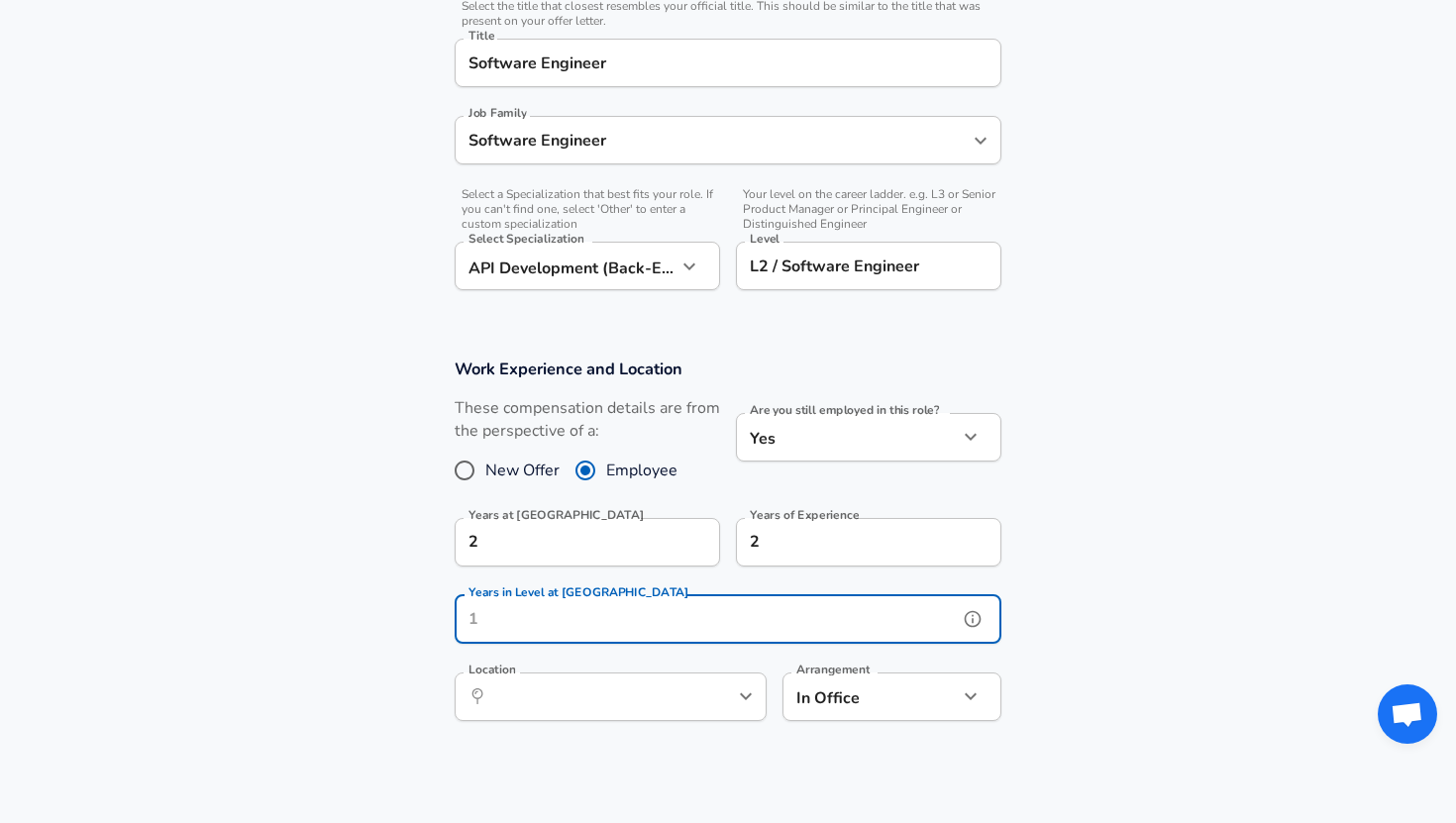 click on "Years in Level at [GEOGRAPHIC_DATA]" at bounding box center (706, 619) 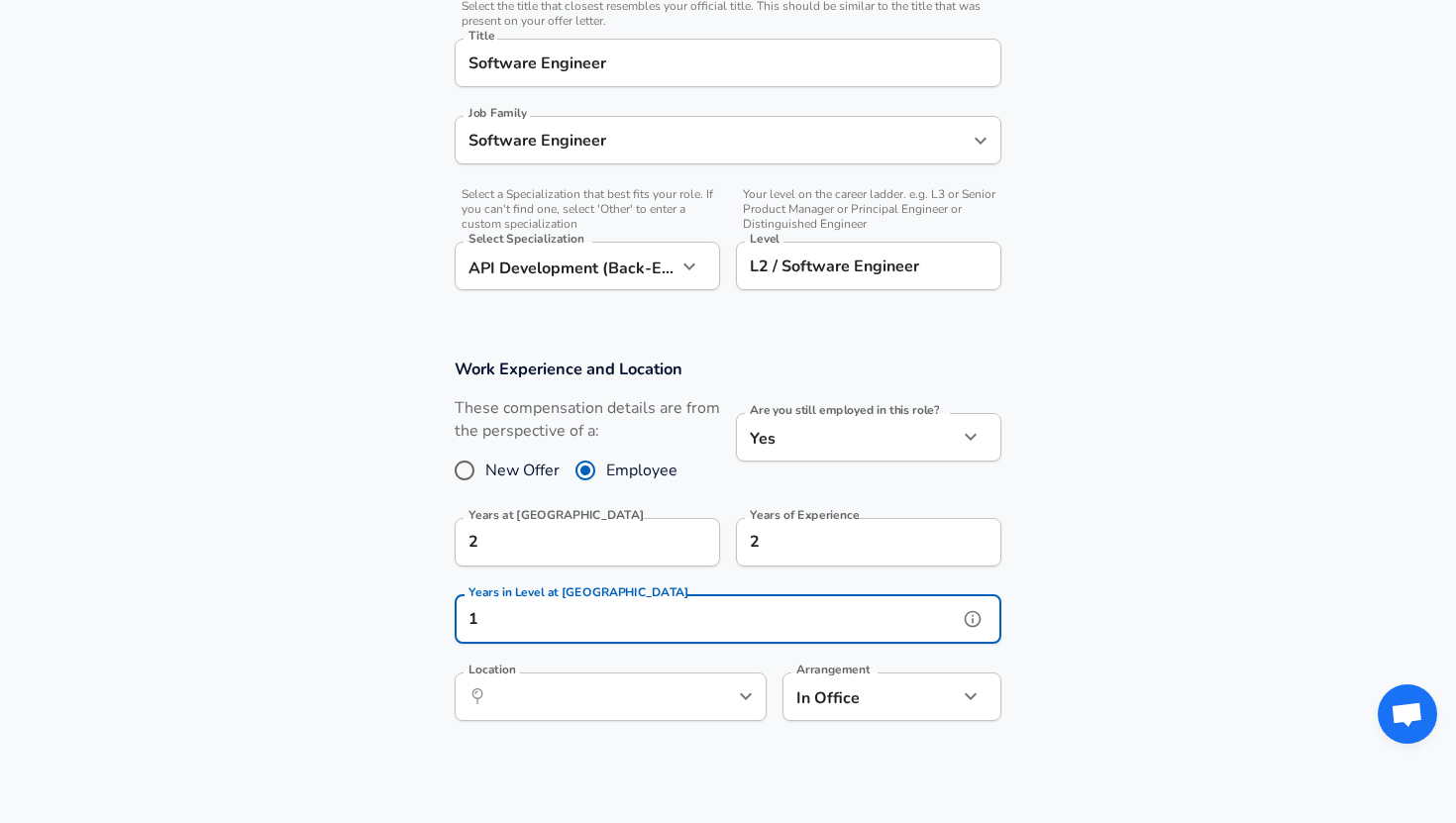 type on "1" 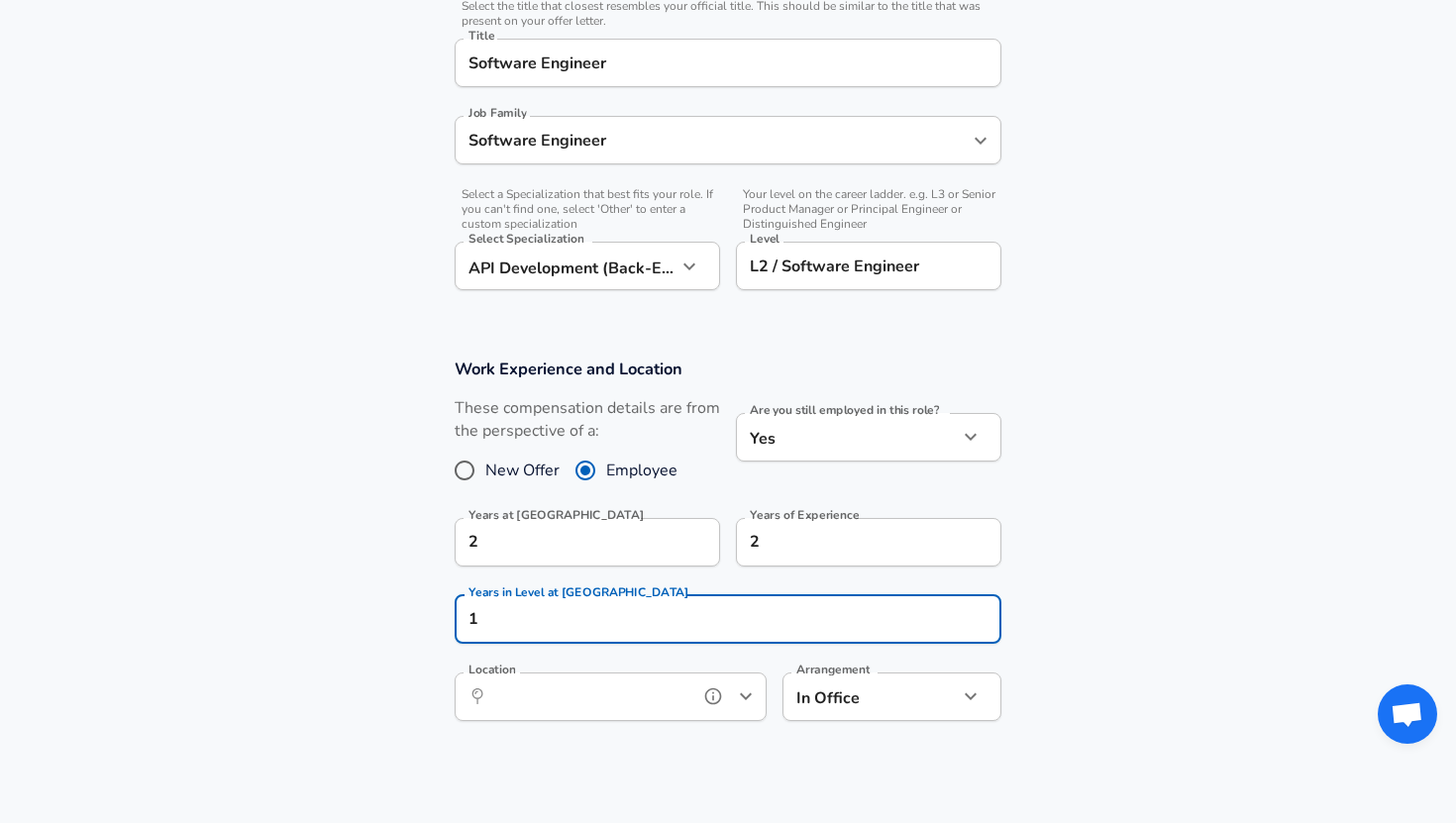 click on "Location" at bounding box center (588, 696) 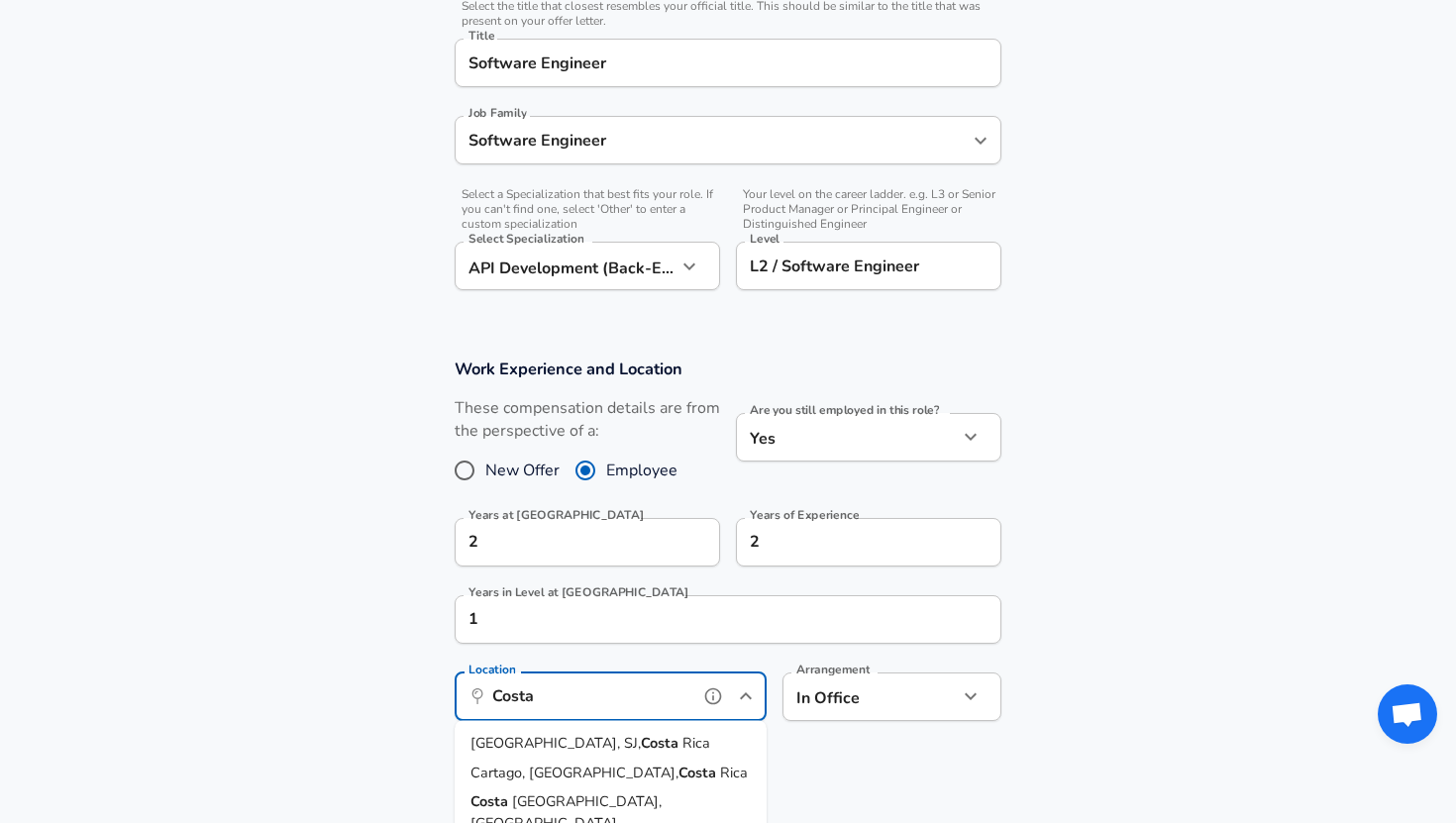 scroll, scrollTop: 0, scrollLeft: 0, axis: both 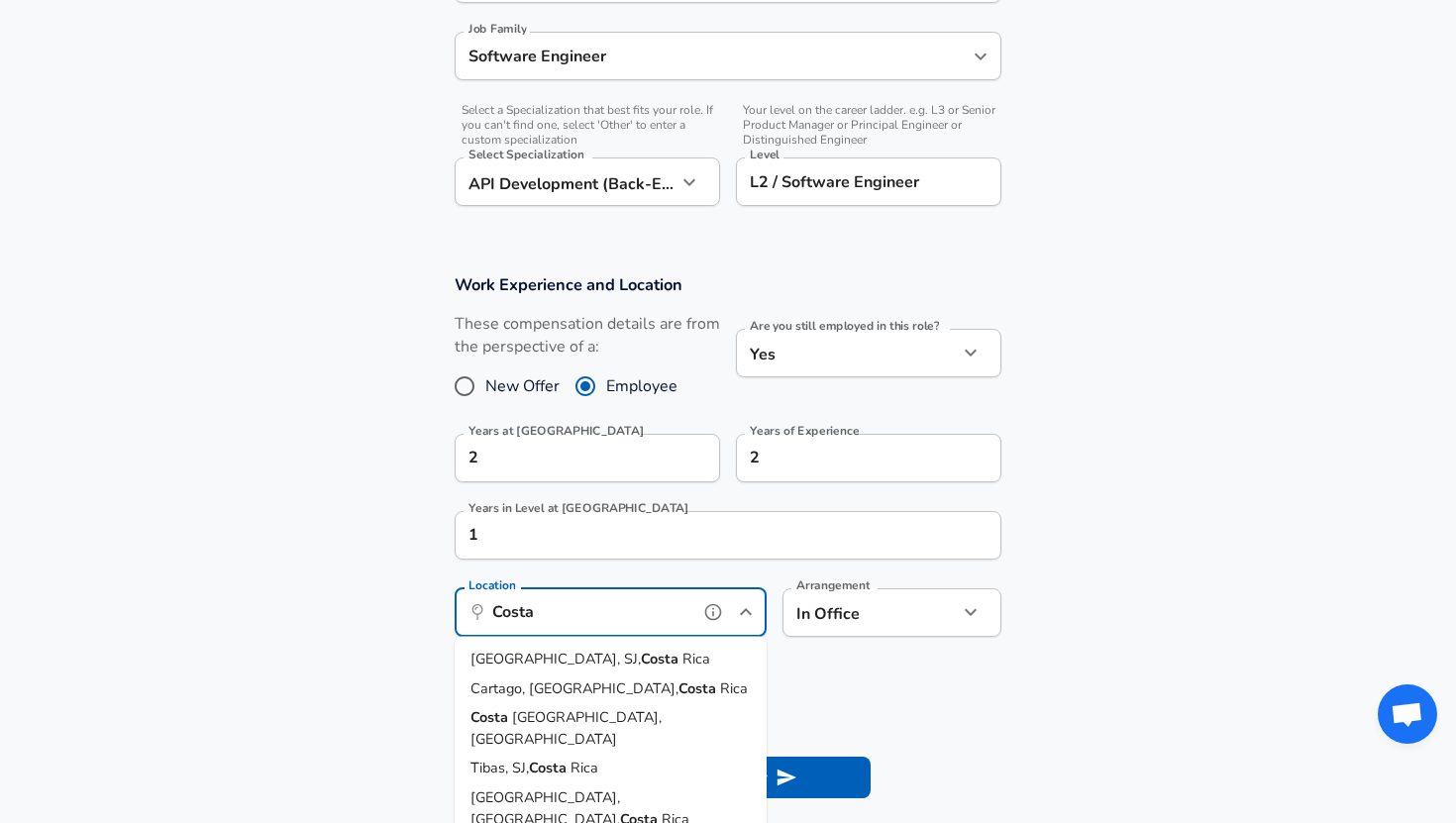 click on "[GEOGRAPHIC_DATA], [GEOGRAPHIC_DATA]" at bounding box center [610, 728] 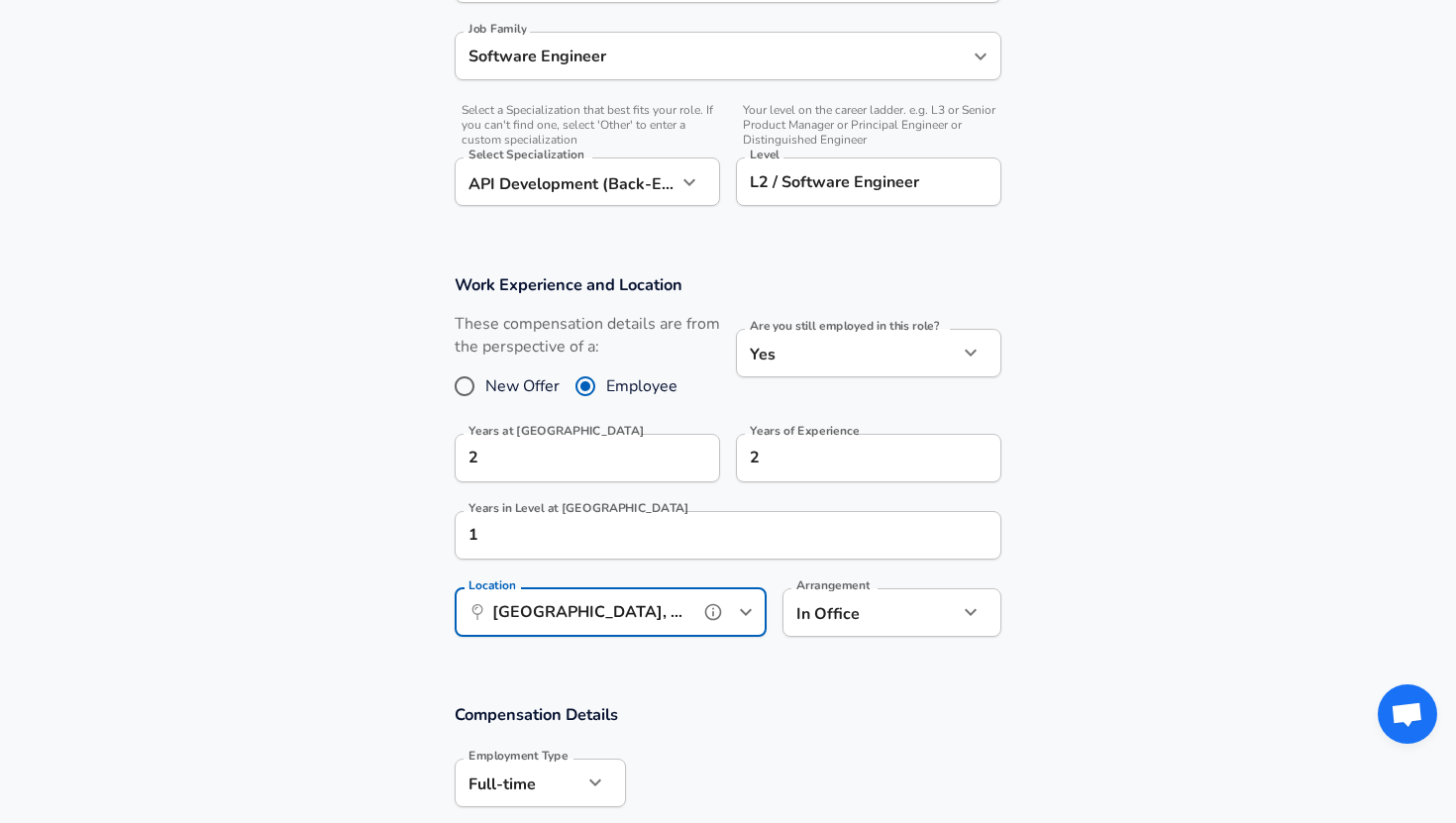 type on "[GEOGRAPHIC_DATA], [GEOGRAPHIC_DATA]" 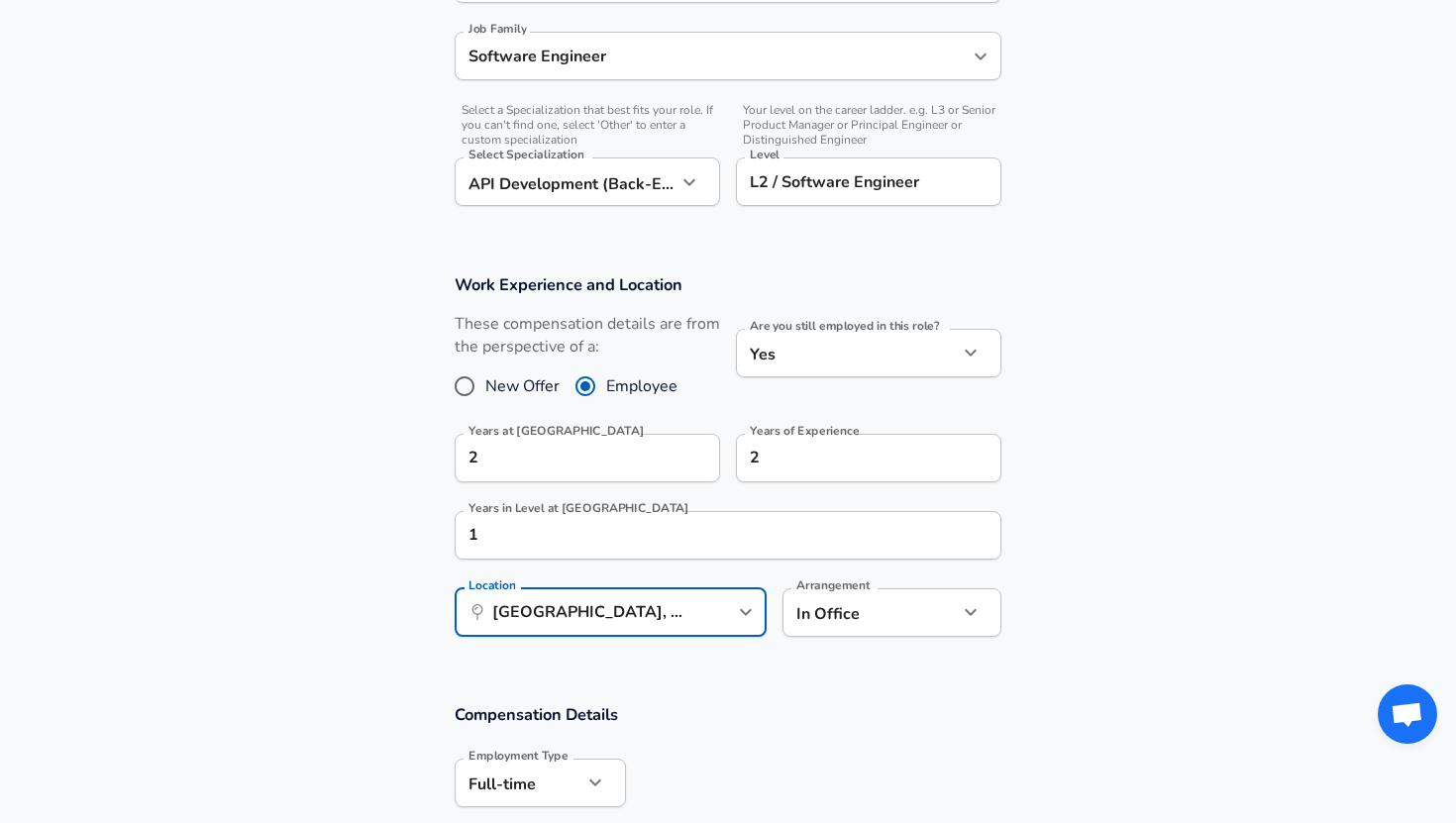 click on "Restart Add Your Salary Upload your offer letter   to verify your submission Enhance Privacy and Anonymity No Automatically hides specific fields until there are enough submissions to safely display the full details.   More Details Based on your submission and the data points that we have already collected, we will automatically hide and anonymize specific fields if there aren't enough data points to remain sufficiently anonymous. Company & Title Information   Enter the company you received your offer from Company Experian Company   Select the title that closest resembles your official title. This should be similar to the title that was present on your offer letter. Title Software Engineer Title Job Family Software Engineer Job Family   Select a Specialization that best fits your role. If you can't find one, select 'Other' to enter a custom specialization Select Specialization API Development (Back-End) API Development (Back-End) Select Specialization   Level L2 / Software Engineer Level New Offer Employee 2" at bounding box center [728, -184] 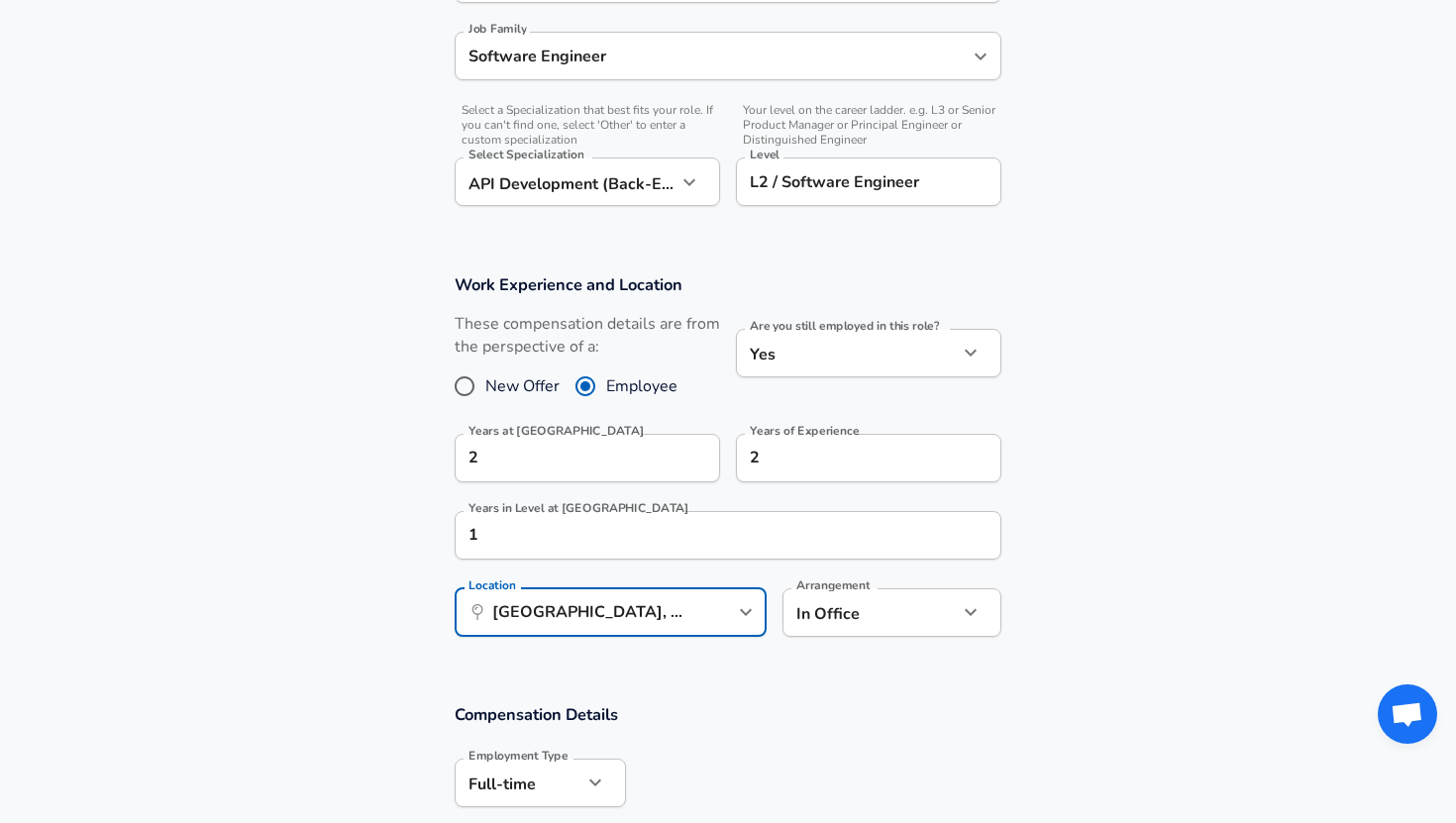 scroll, scrollTop: 0, scrollLeft: 0, axis: both 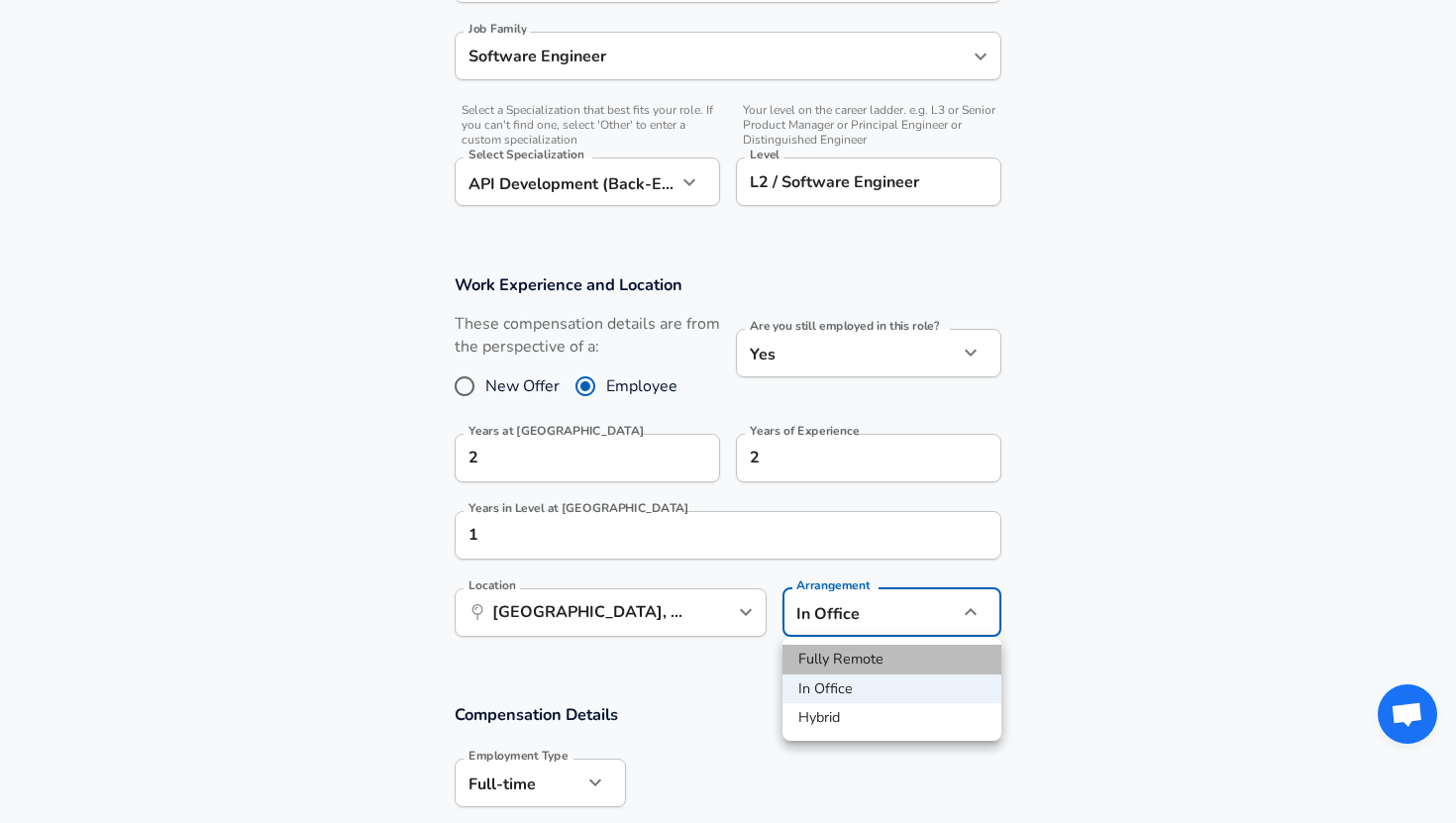 click on "Fully Remote" at bounding box center (891, 660) 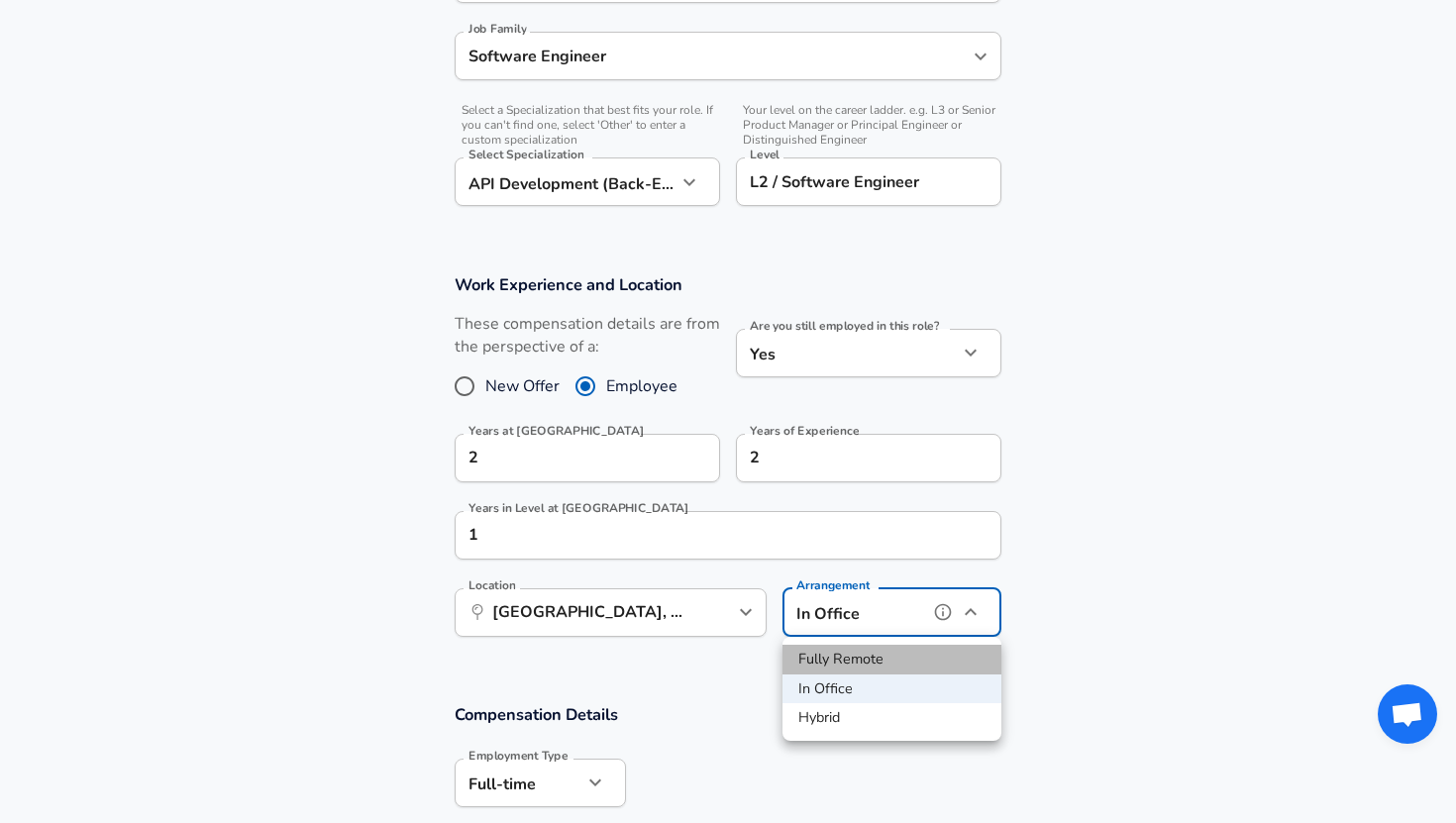type on "remote" 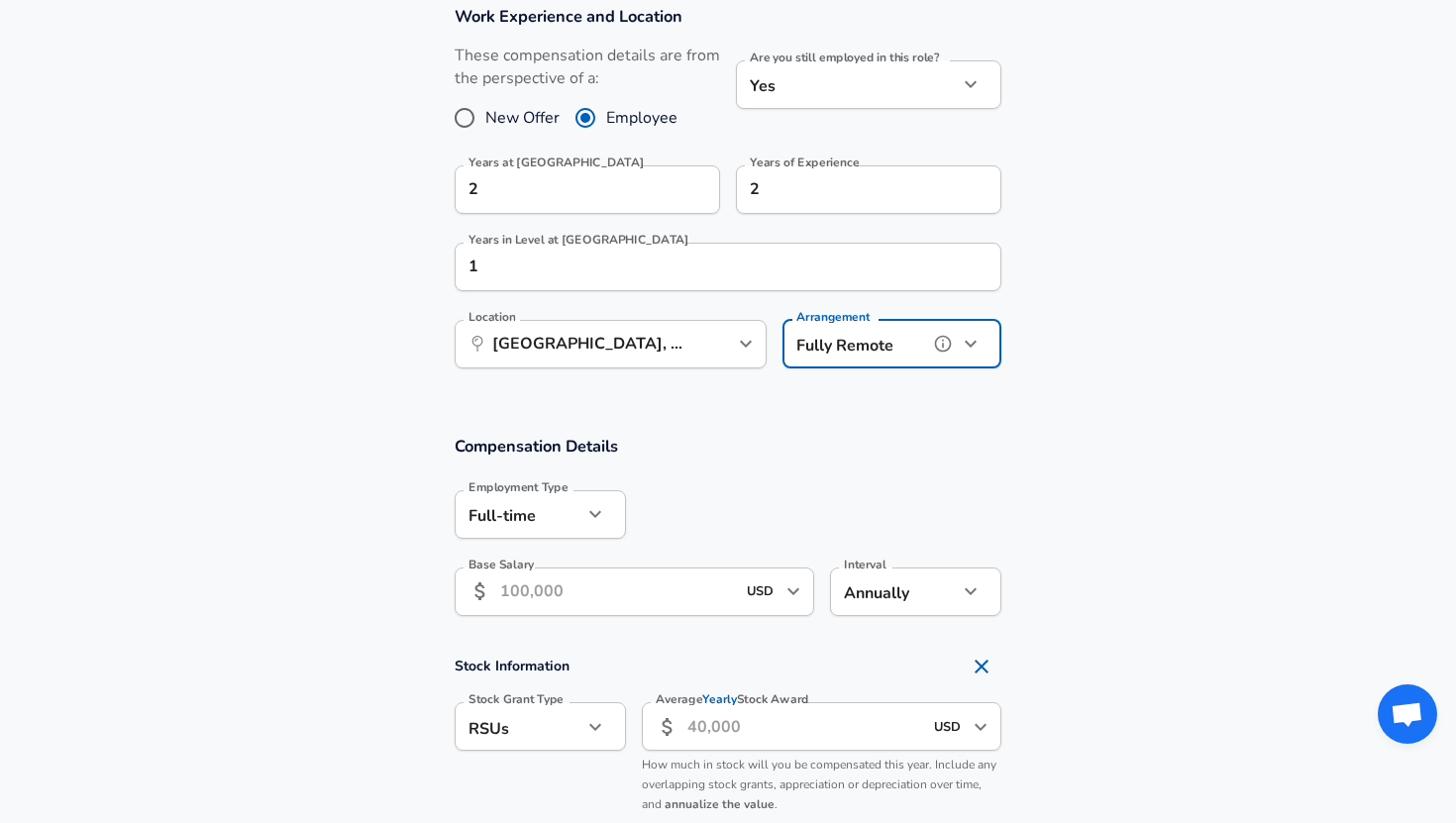 scroll, scrollTop: 909, scrollLeft: 0, axis: vertical 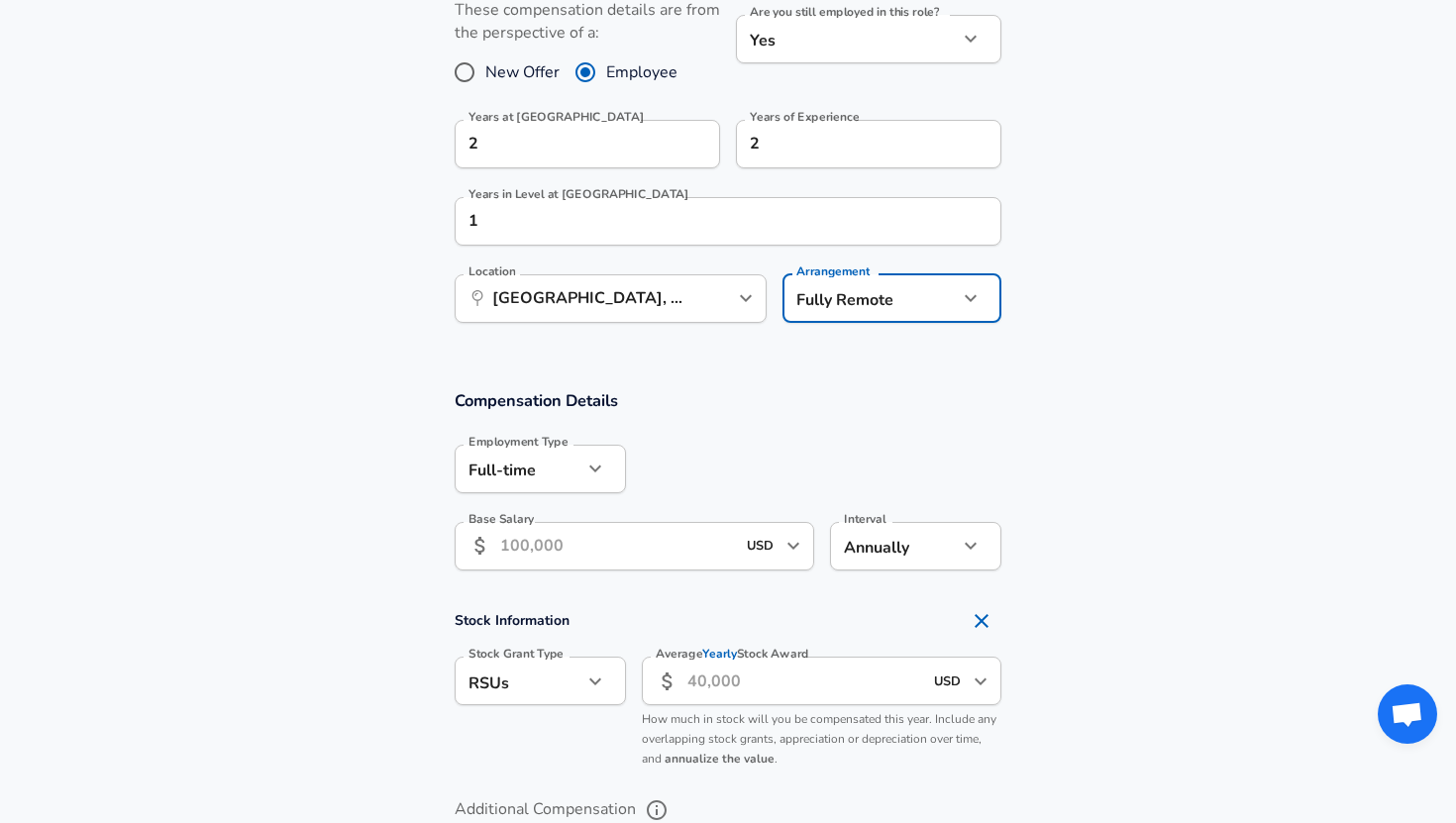 click on "Base Salary ​ USD ​ Base Salary" at bounding box center [634, 549] 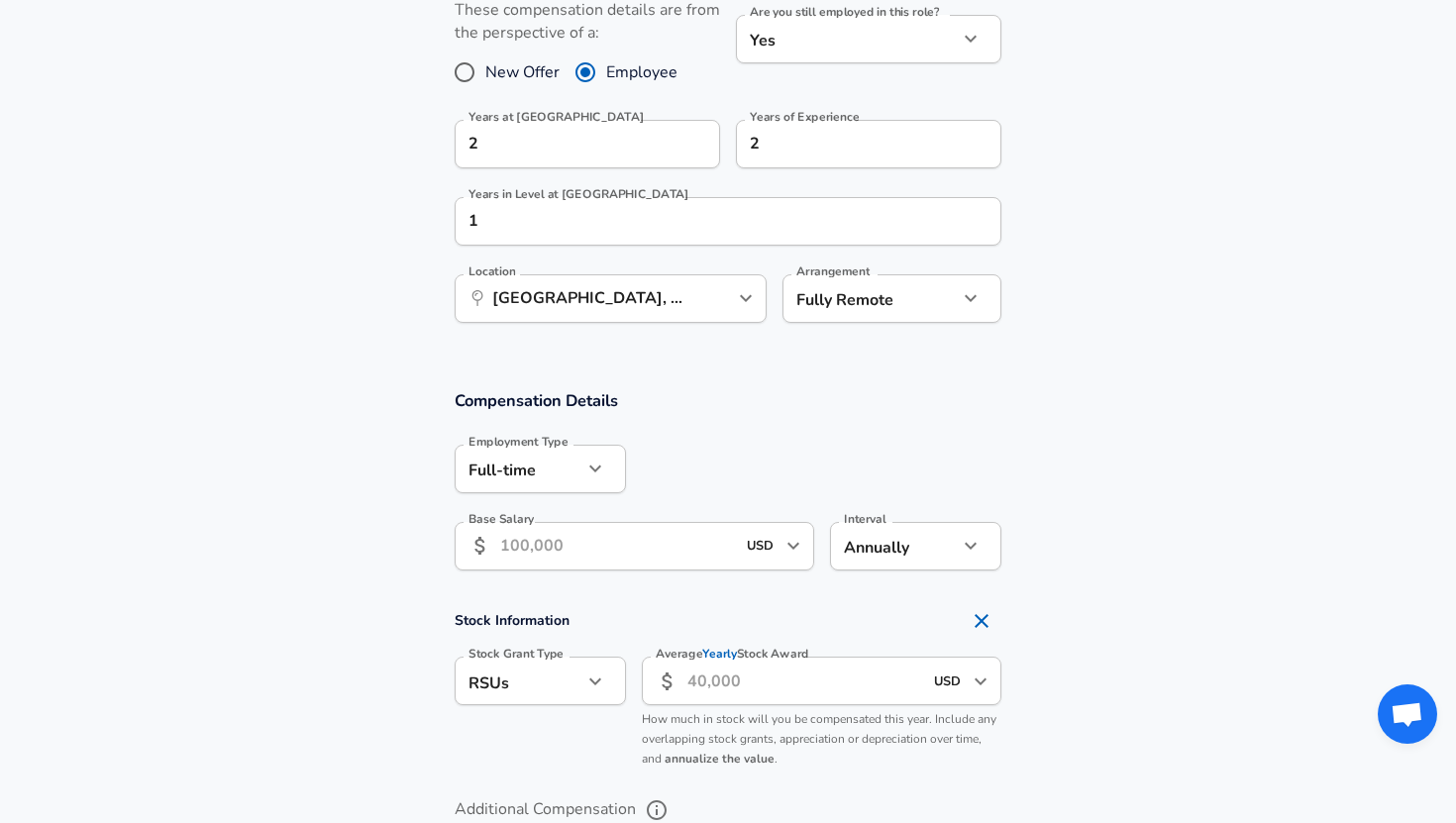click on "Base Salary" at bounding box center [617, 546] 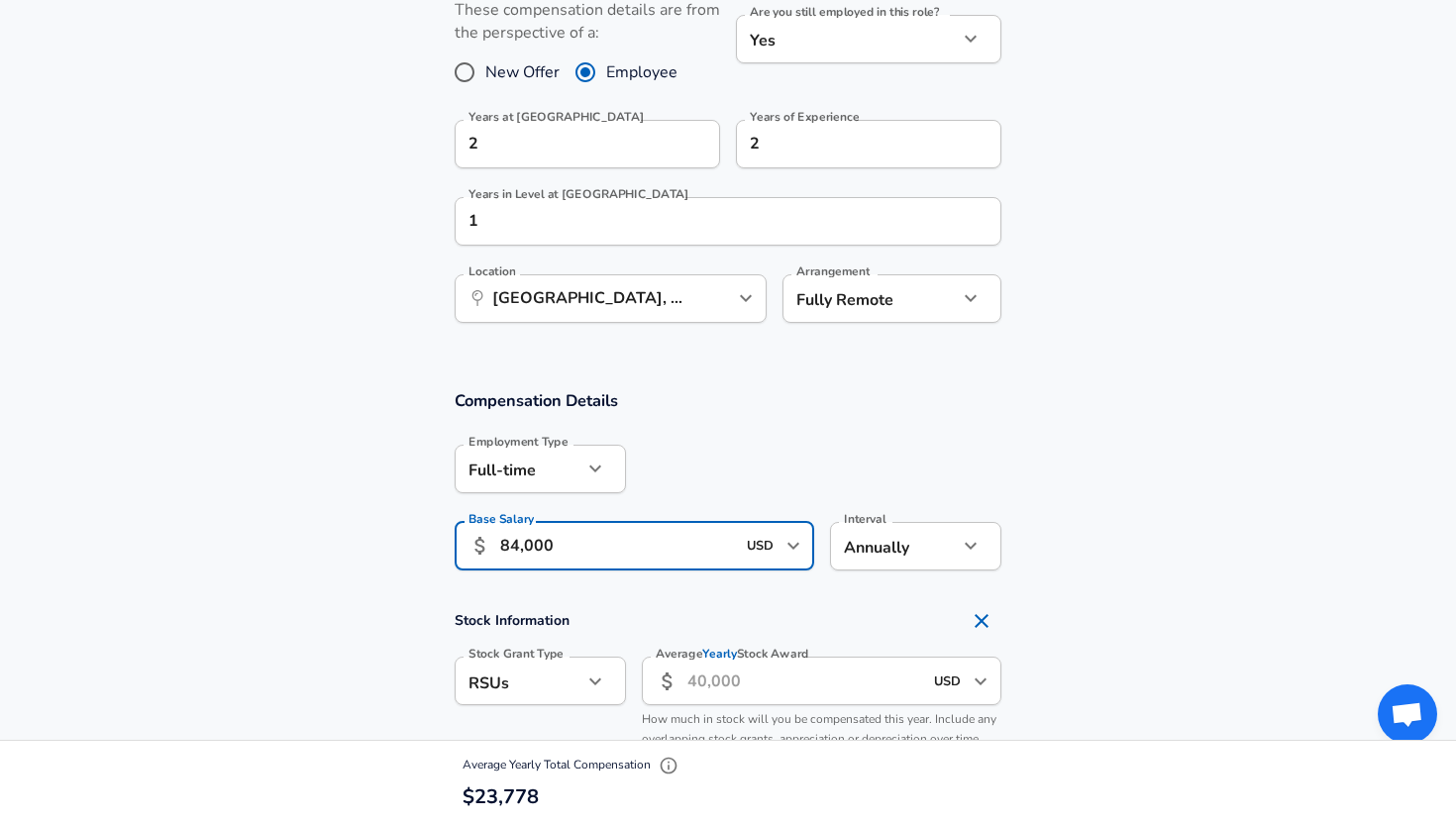 scroll, scrollTop: 0, scrollLeft: 0, axis: both 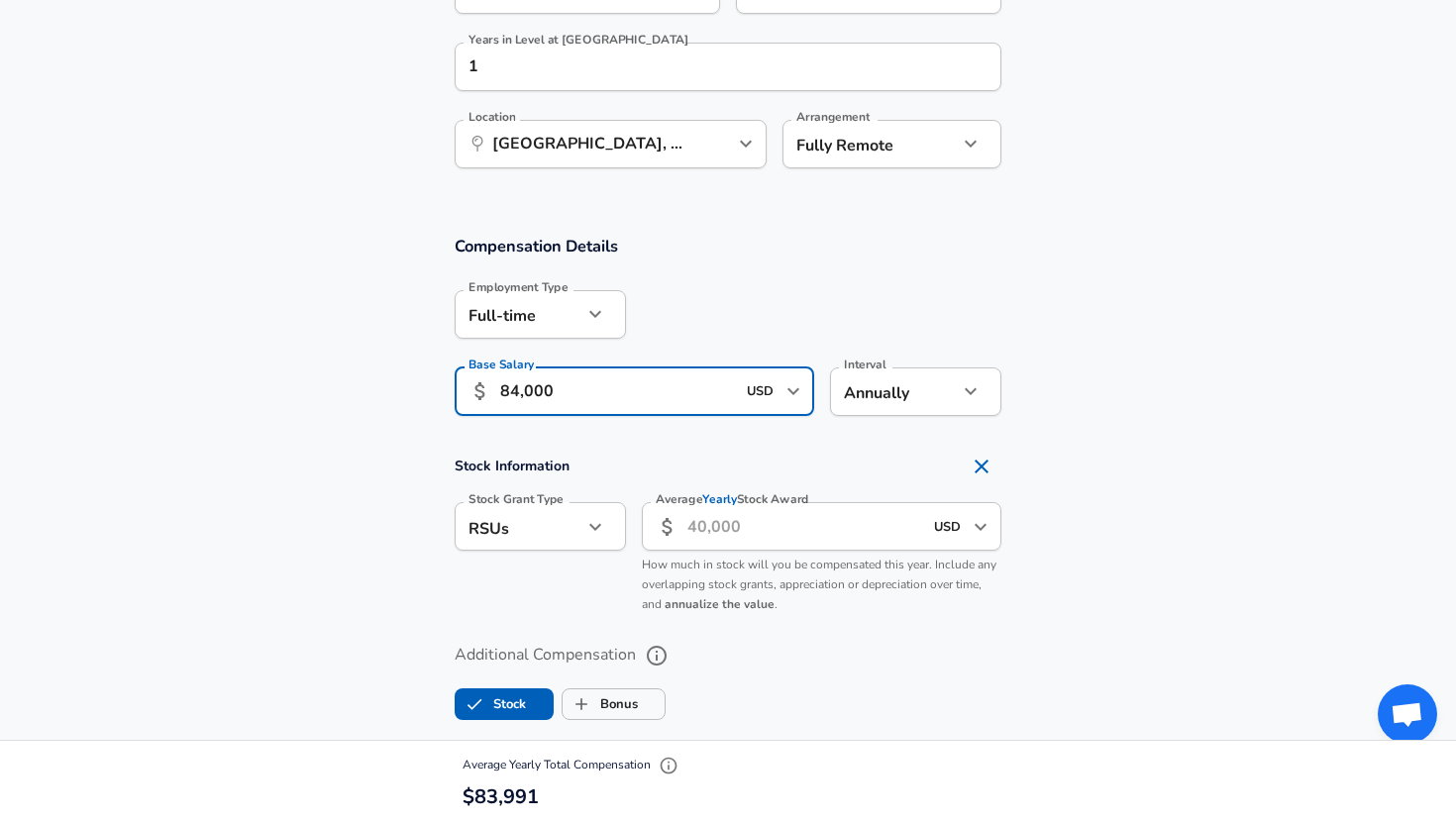 type on "84,000" 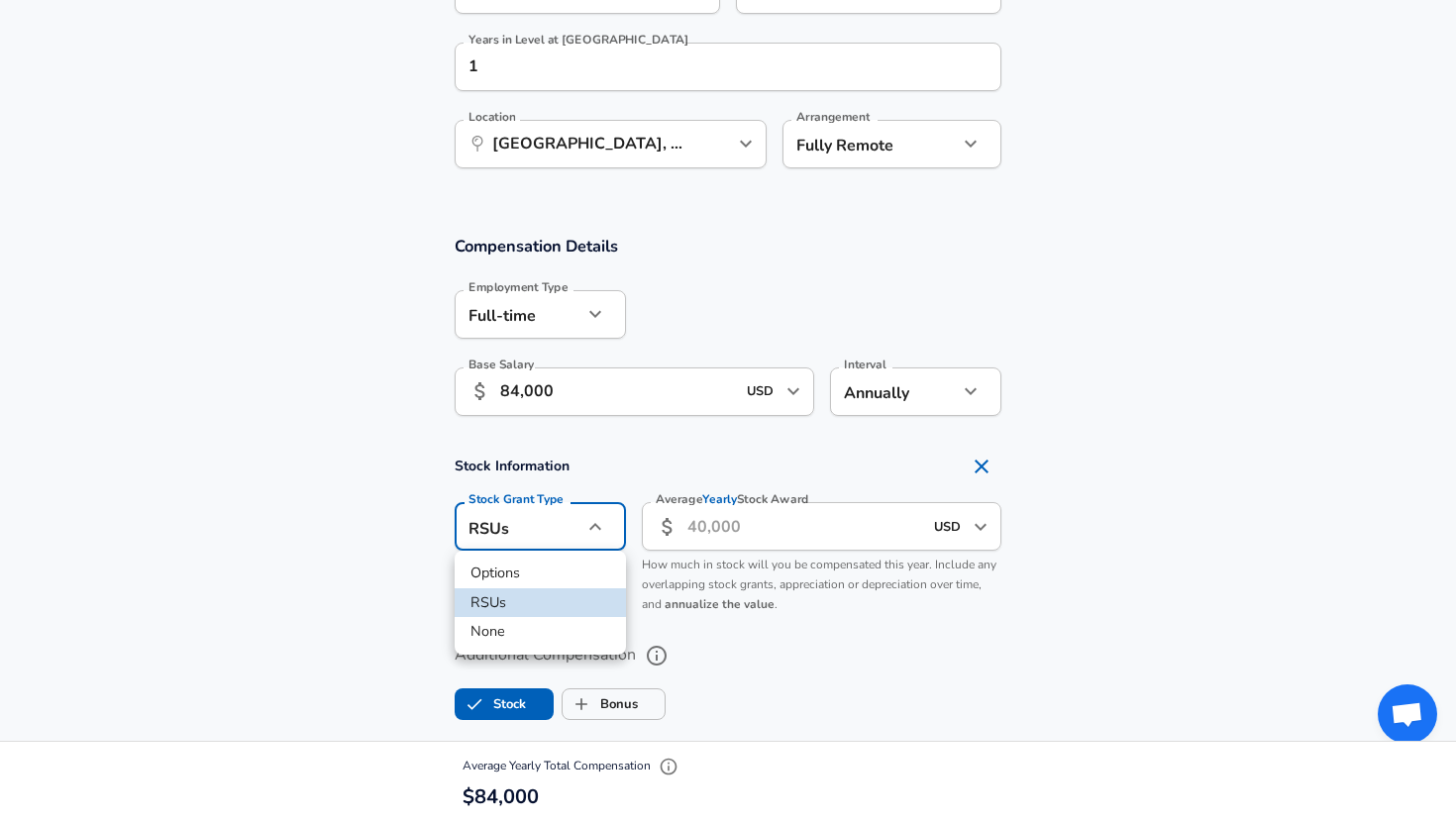 click at bounding box center (728, 411) 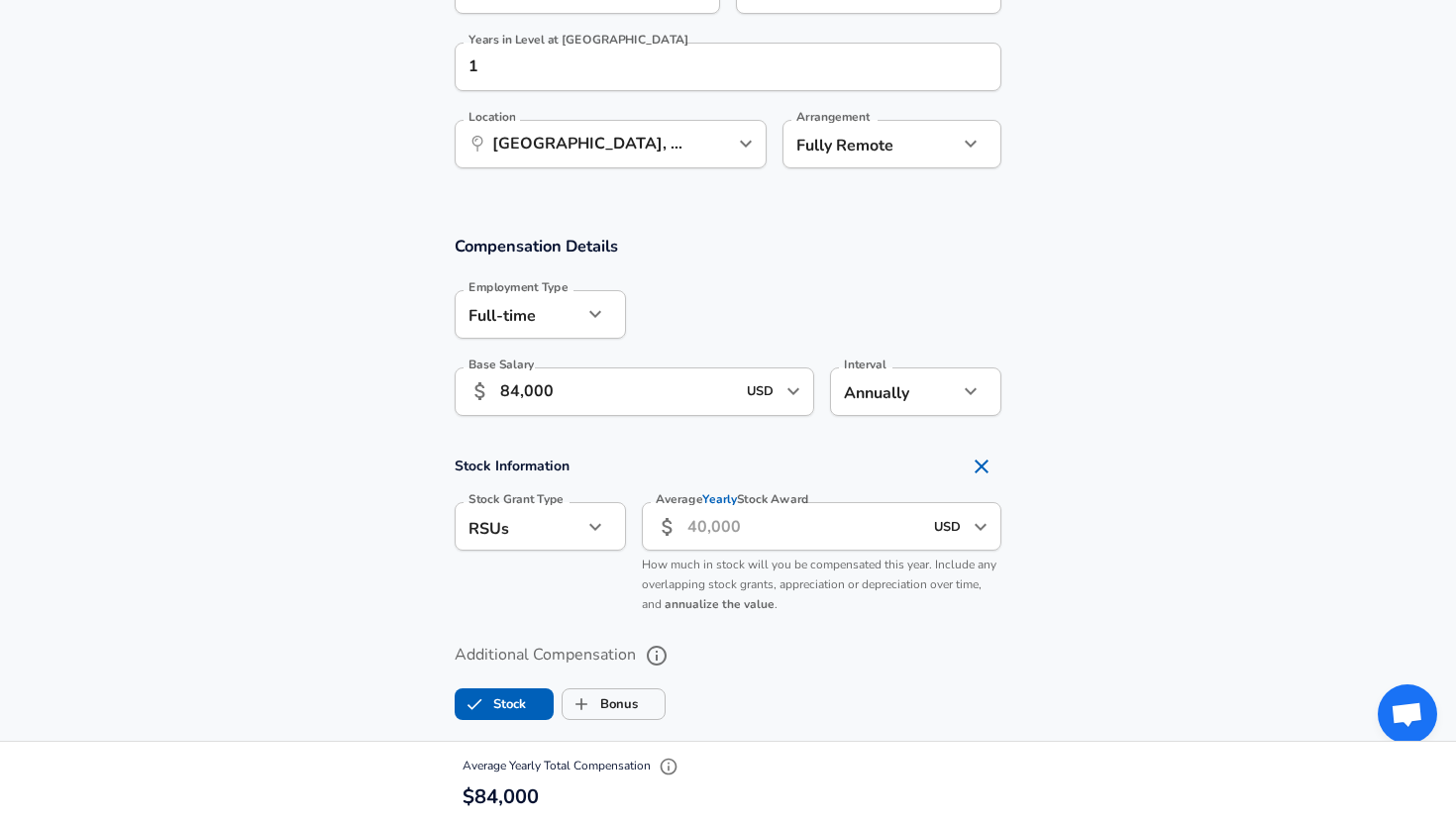 click on "Average  Yearly  Stock Award" at bounding box center [804, 526] 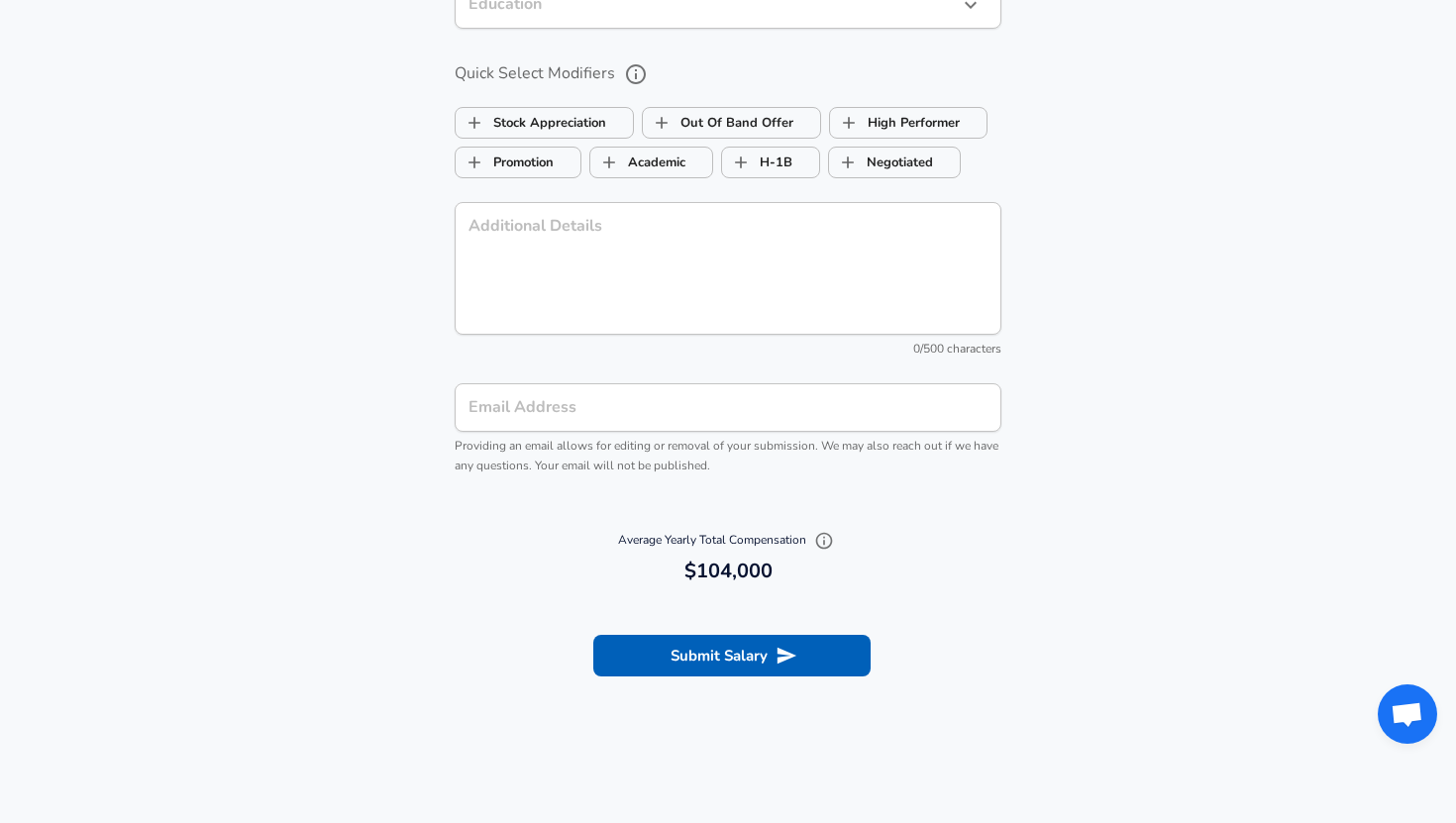 scroll, scrollTop: 2014, scrollLeft: 0, axis: vertical 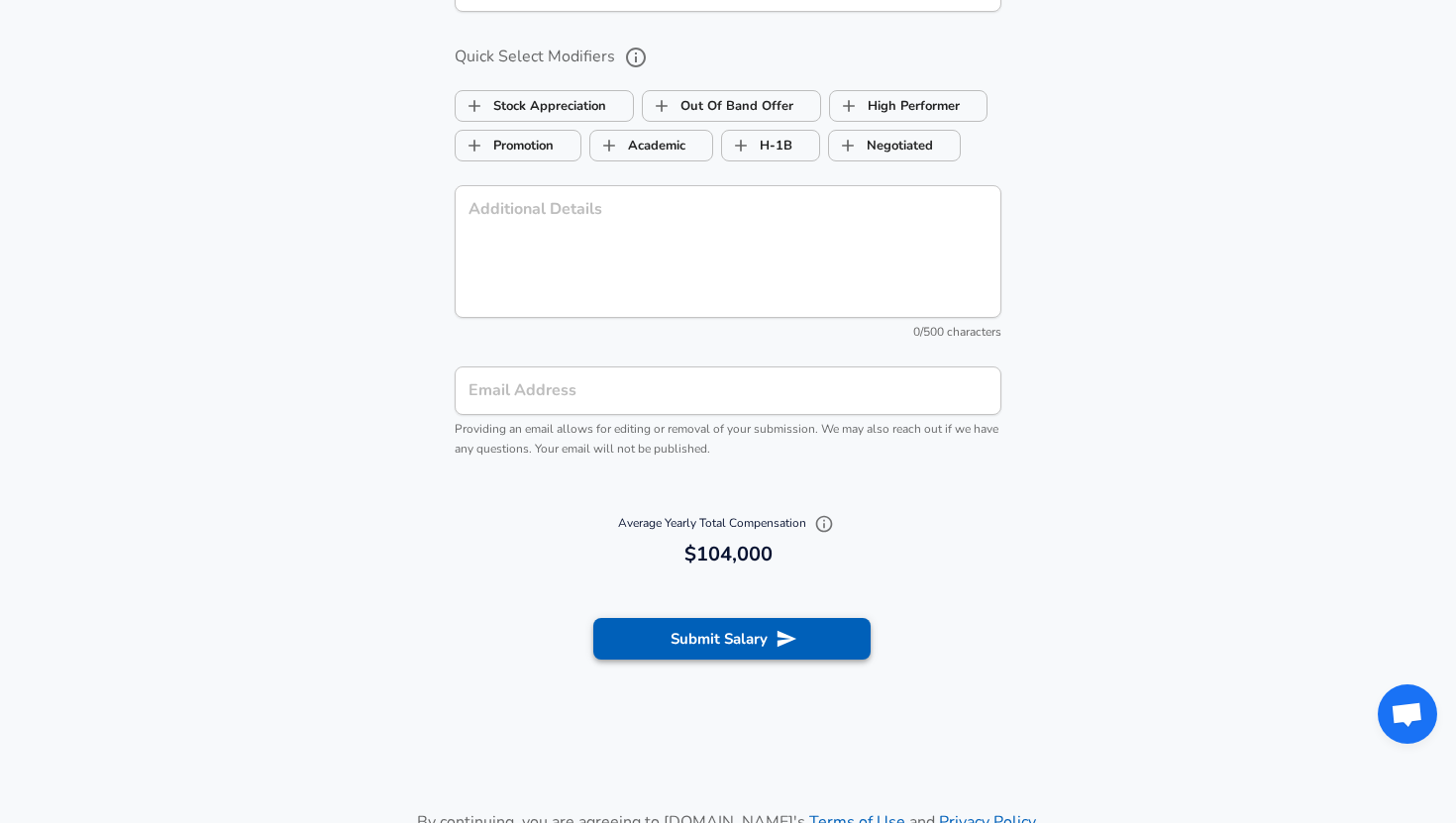 type on "20,000" 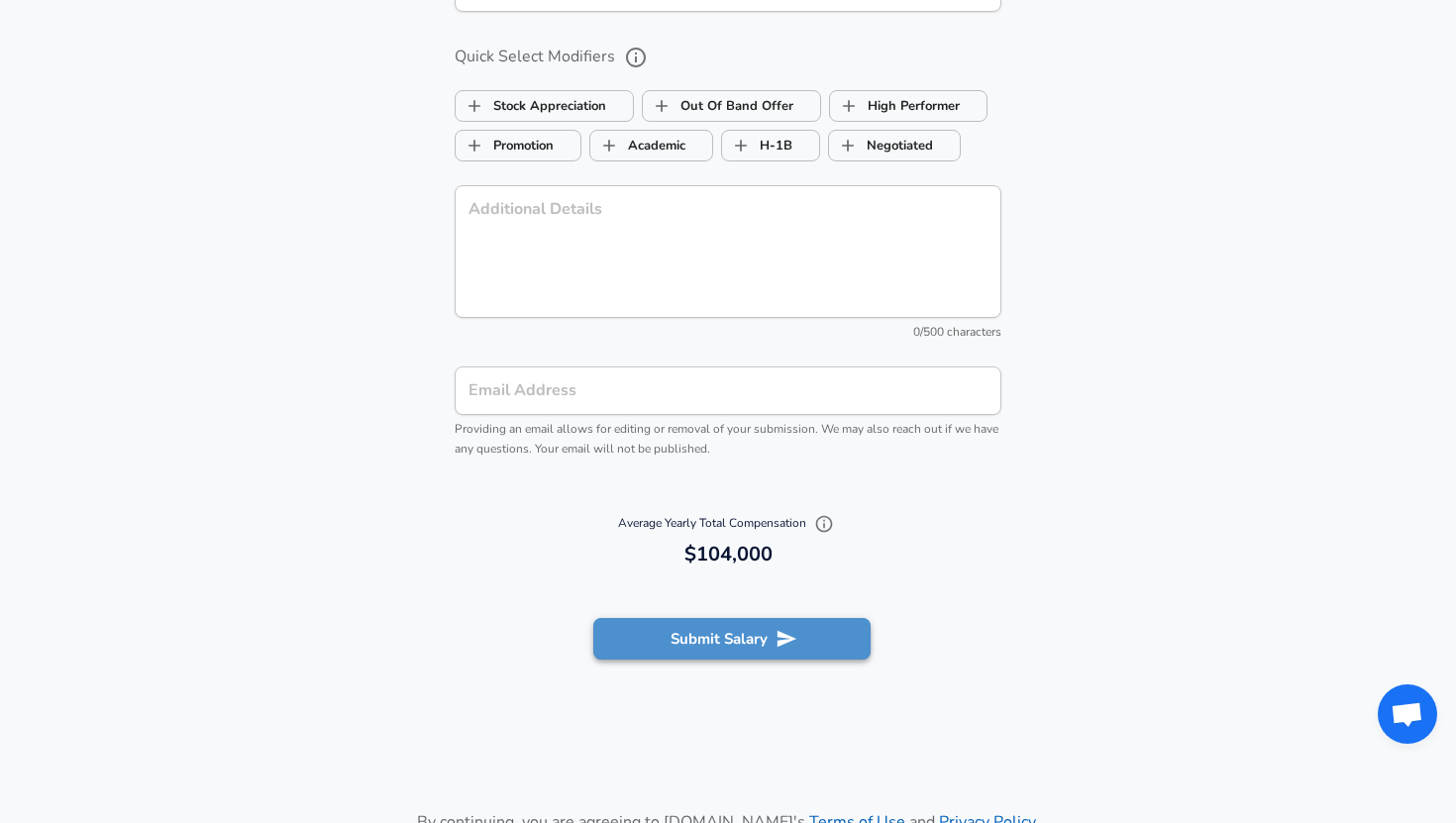 click on "Submit Salary" at bounding box center [732, 639] 